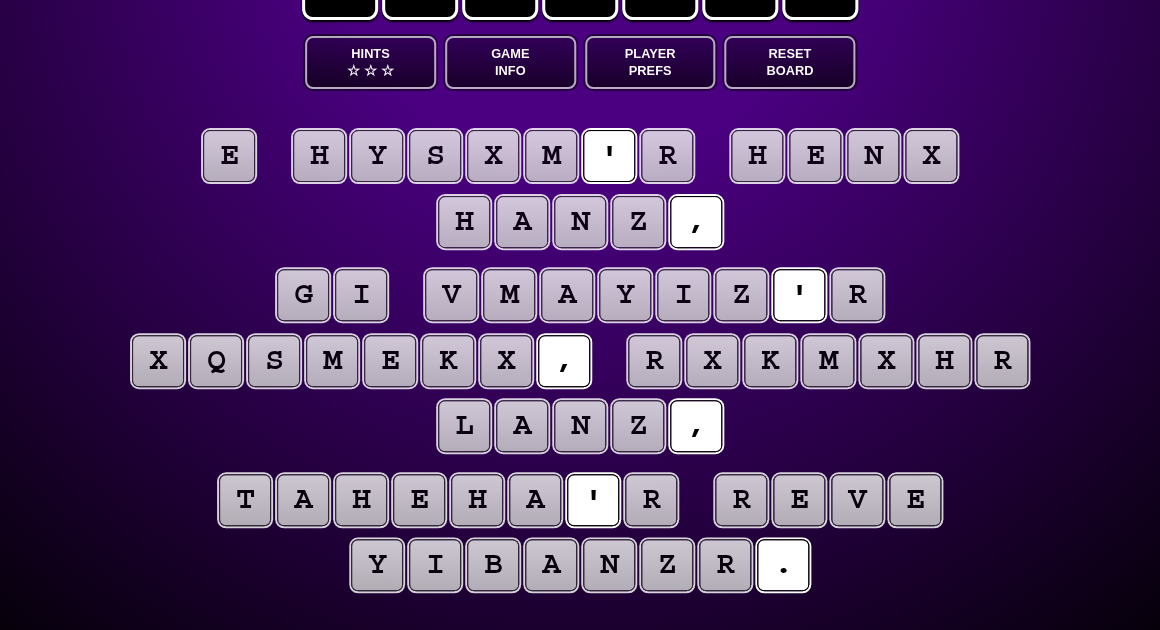 scroll, scrollTop: 90, scrollLeft: 0, axis: vertical 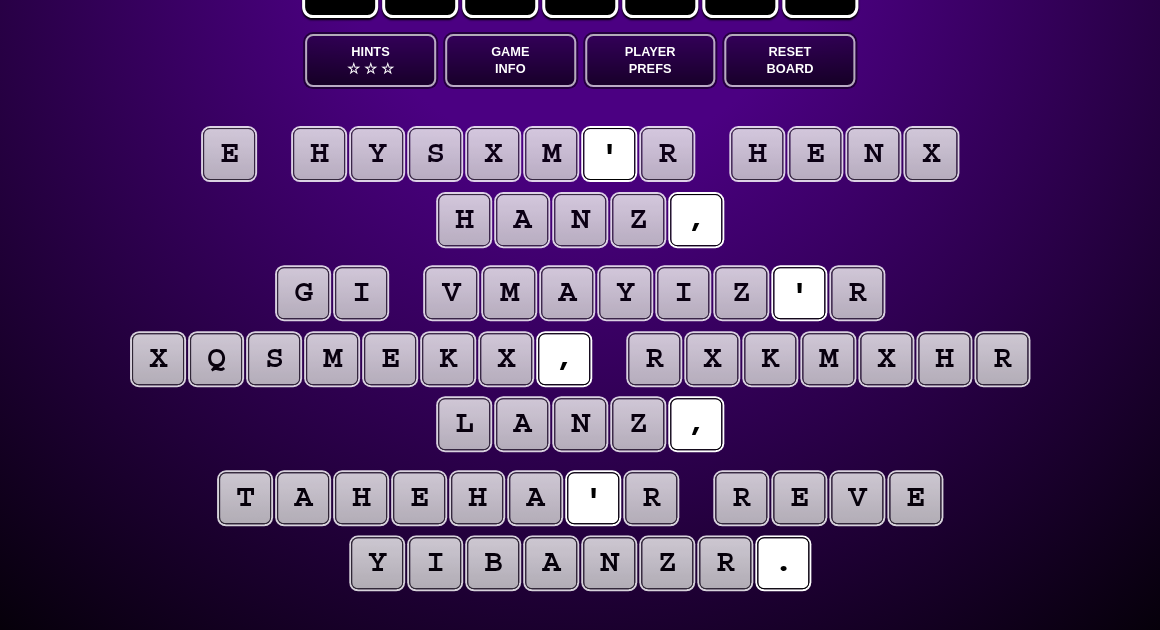 click on "e" at bounding box center [229, 154] 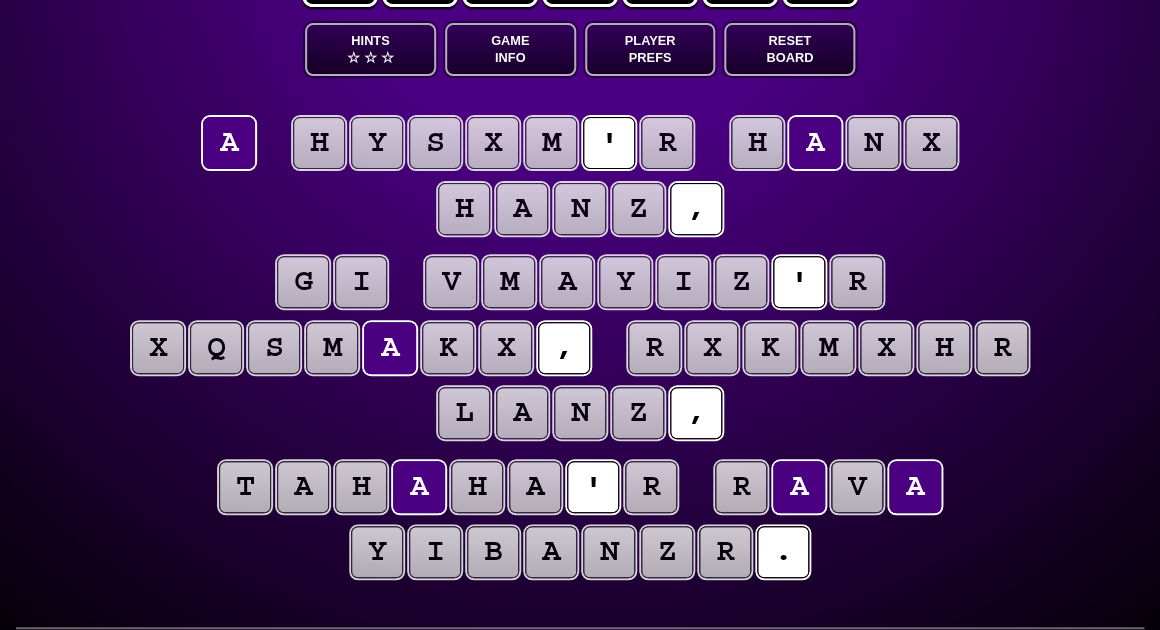 scroll, scrollTop: 104, scrollLeft: 0, axis: vertical 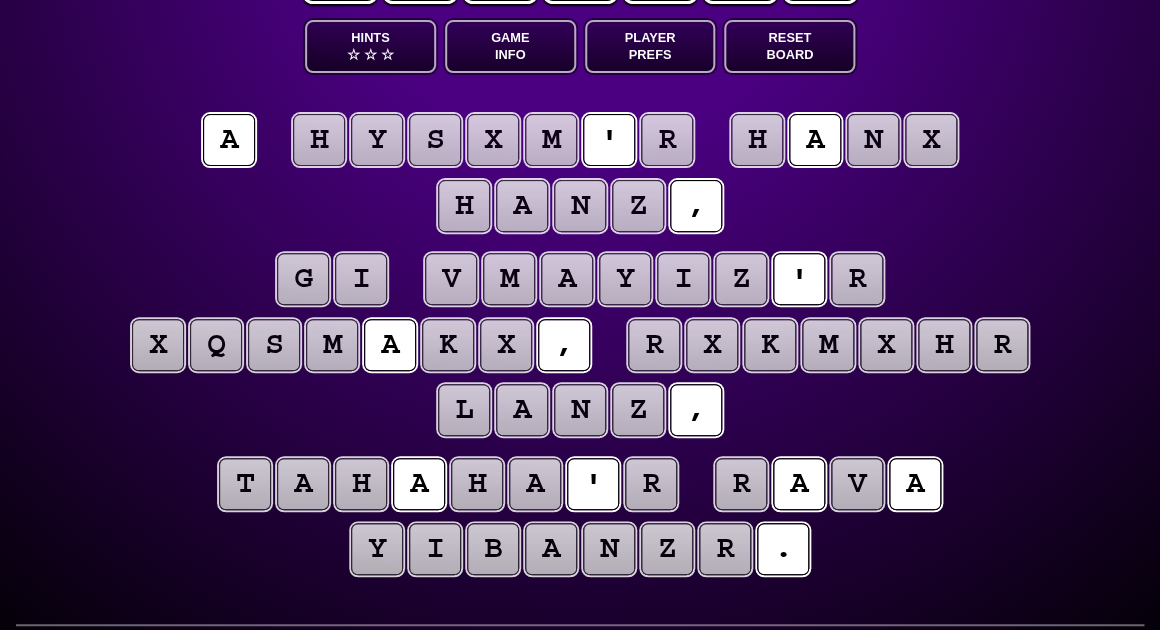 click on "r" at bounding box center (667, 140) 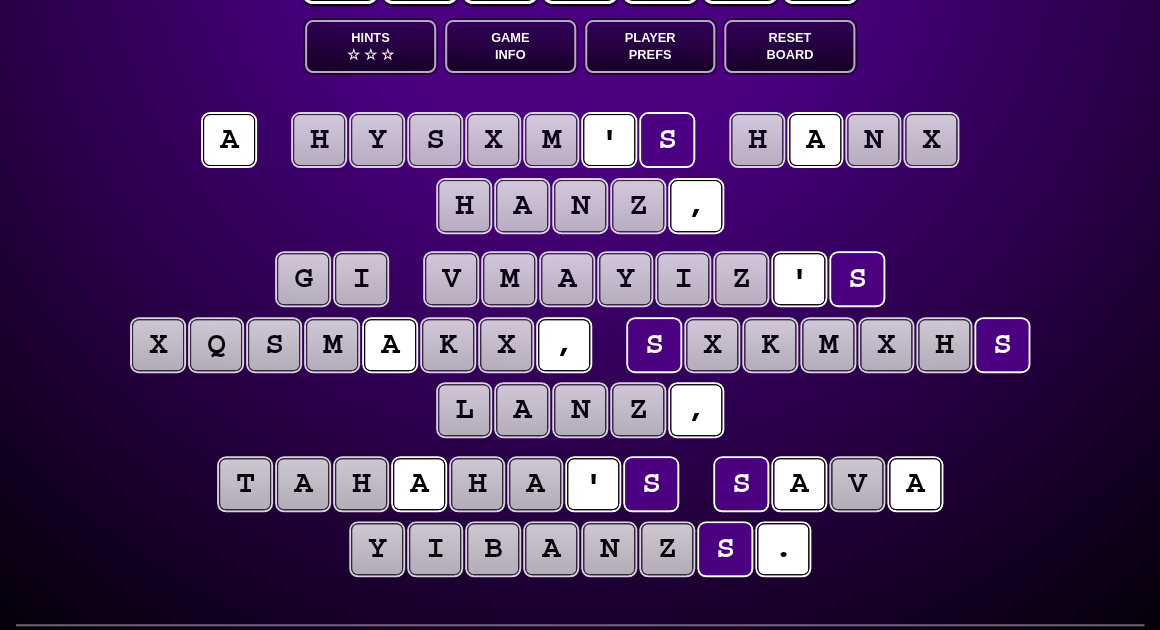 scroll, scrollTop: 102, scrollLeft: 0, axis: vertical 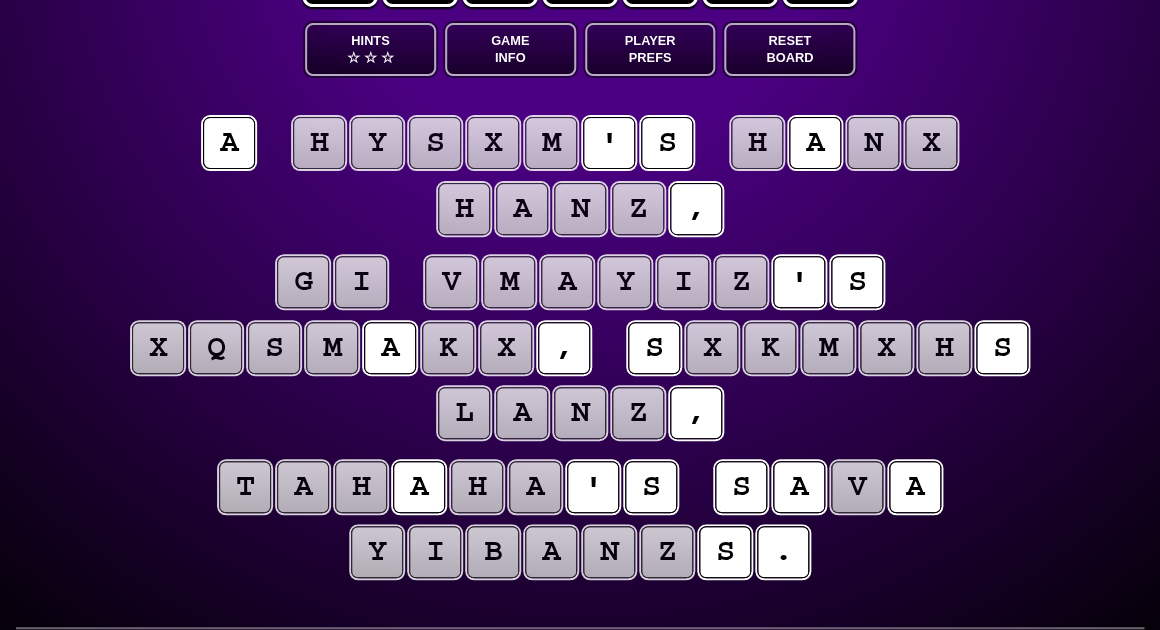 click on "e n t r o p y
Hints ☆   ☆   ☆
Game Info
Player Prefs
Reset Board
a h y s x m ' s h a n x h a n z , g i v m a y i z ' s x q s m a k x , s x k m x h s l a n z , t a h a h a ' s s a v a y i b a n z s .
© 2024-2025 Entropy.Game — all rights reserved. Privacy  |  Support  |  Tutorial" at bounding box center [580, 294] 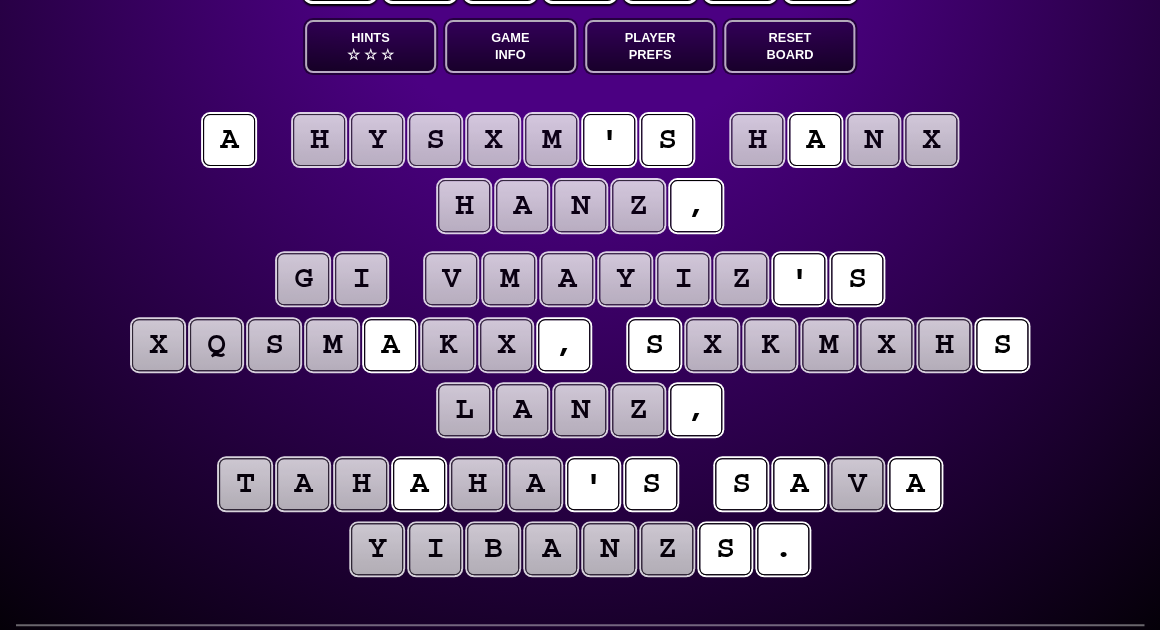 scroll, scrollTop: 104, scrollLeft: 0, axis: vertical 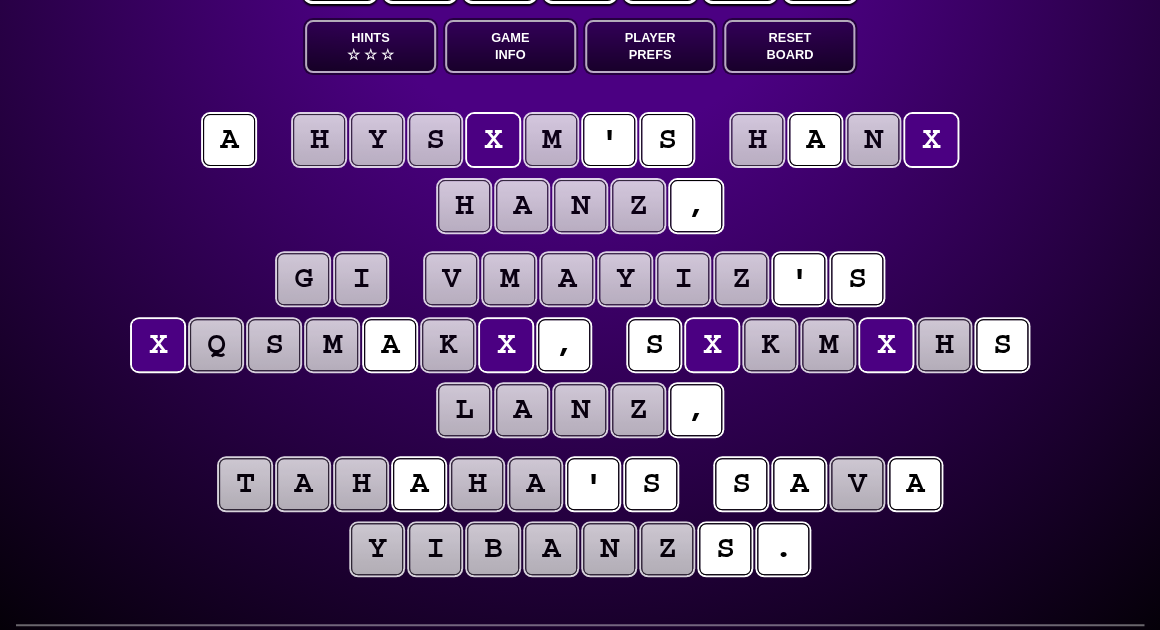 click on "z" at bounding box center [638, 206] 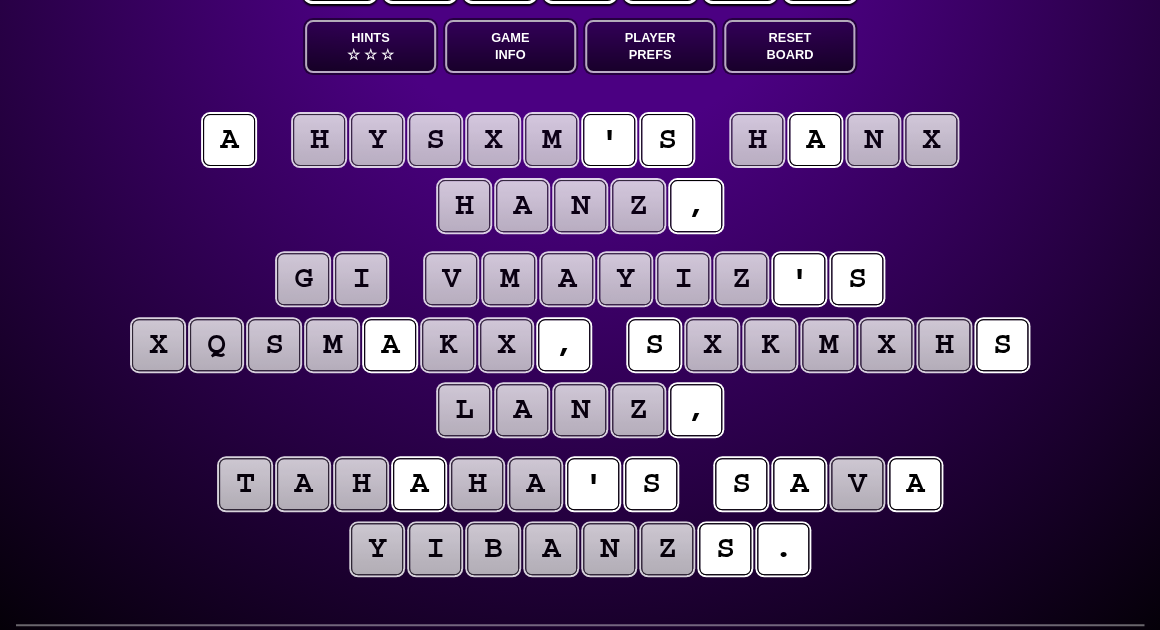 click on "n" at bounding box center [580, 410] 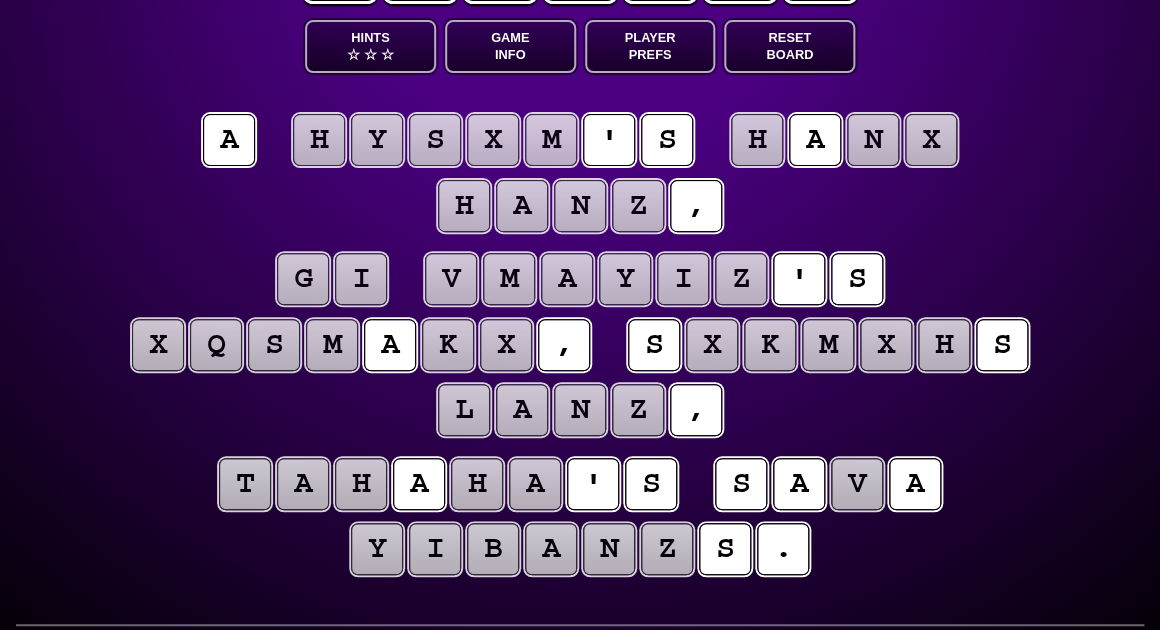 click on "h" at bounding box center [944, 345] 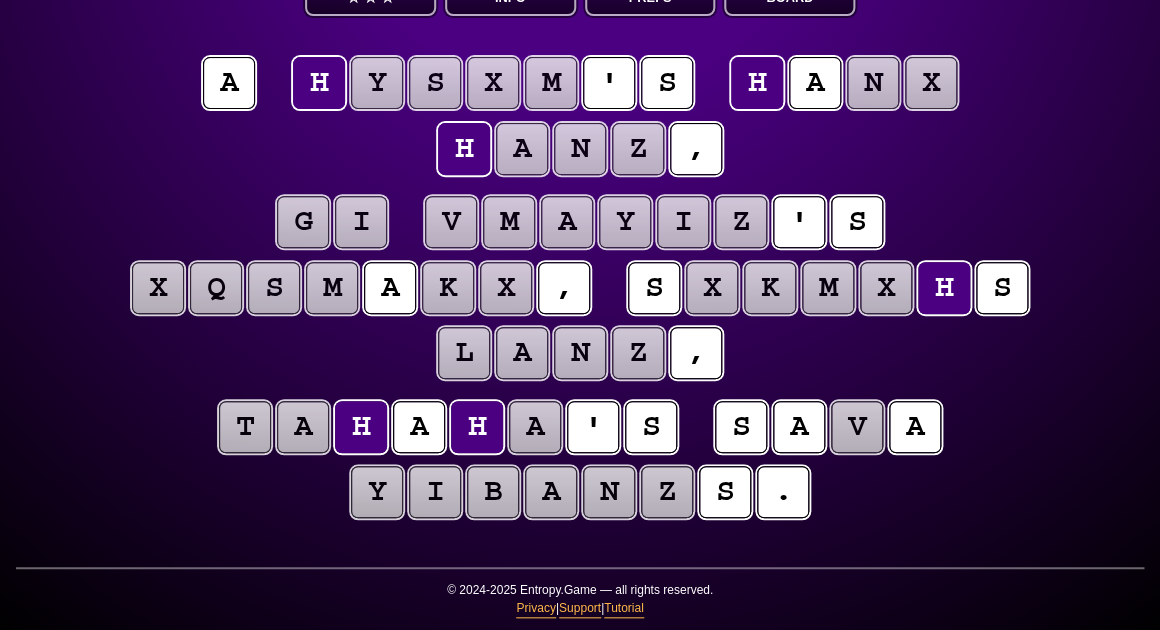 scroll, scrollTop: 161, scrollLeft: 0, axis: vertical 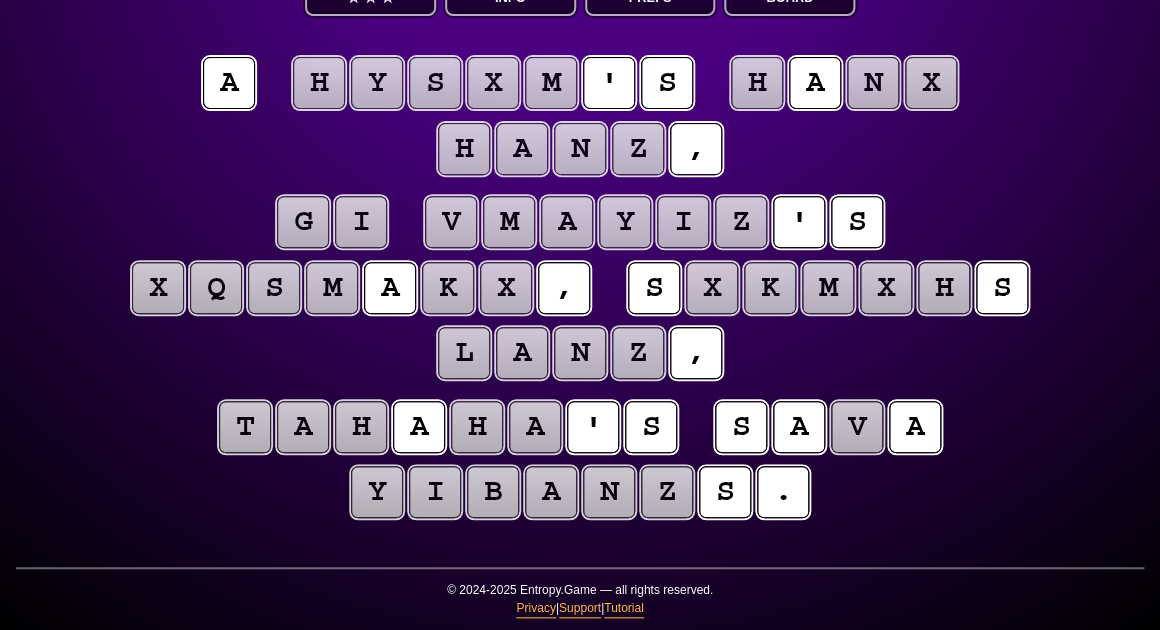 click on "a" at bounding box center [303, 427] 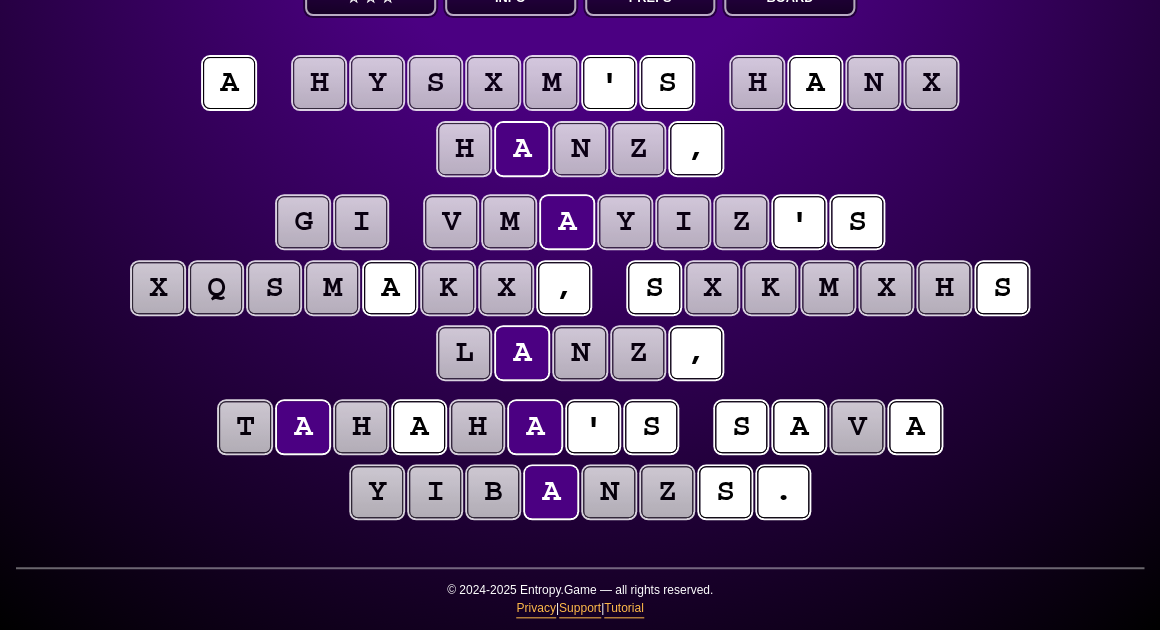 scroll, scrollTop: 161, scrollLeft: 0, axis: vertical 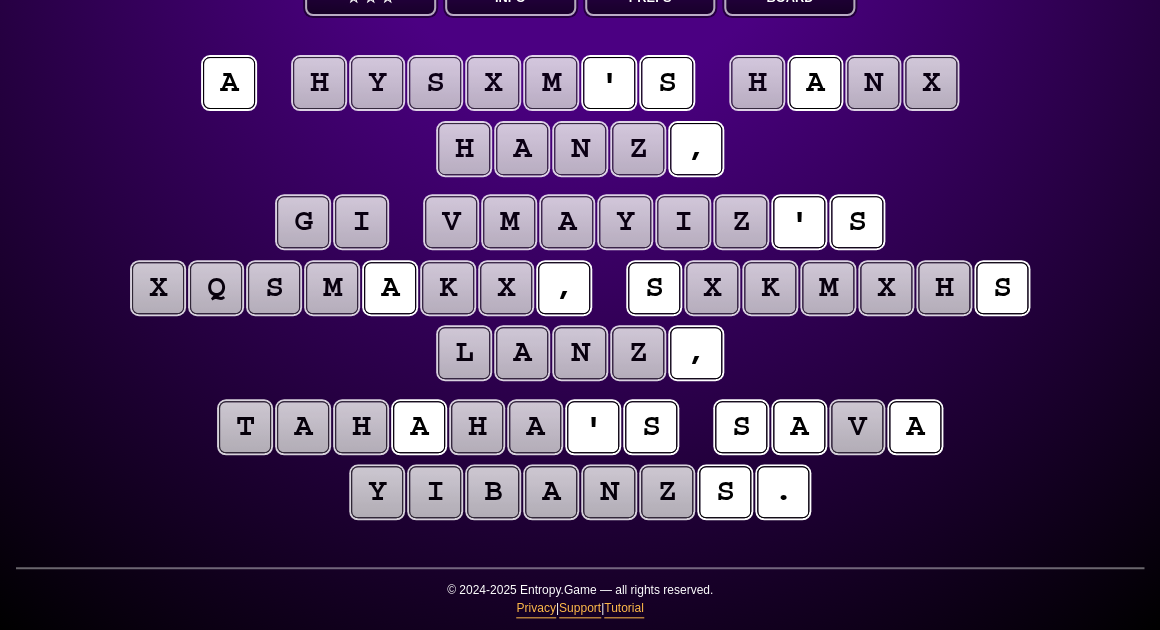 click on "n" at bounding box center (609, 492) 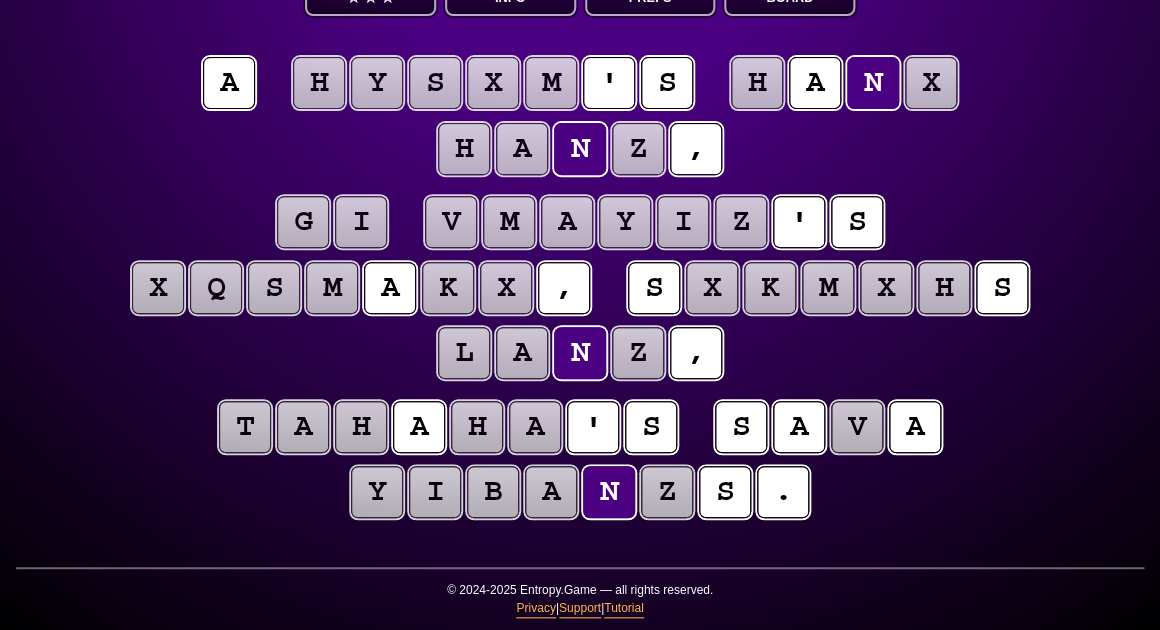 scroll, scrollTop: 161, scrollLeft: 0, axis: vertical 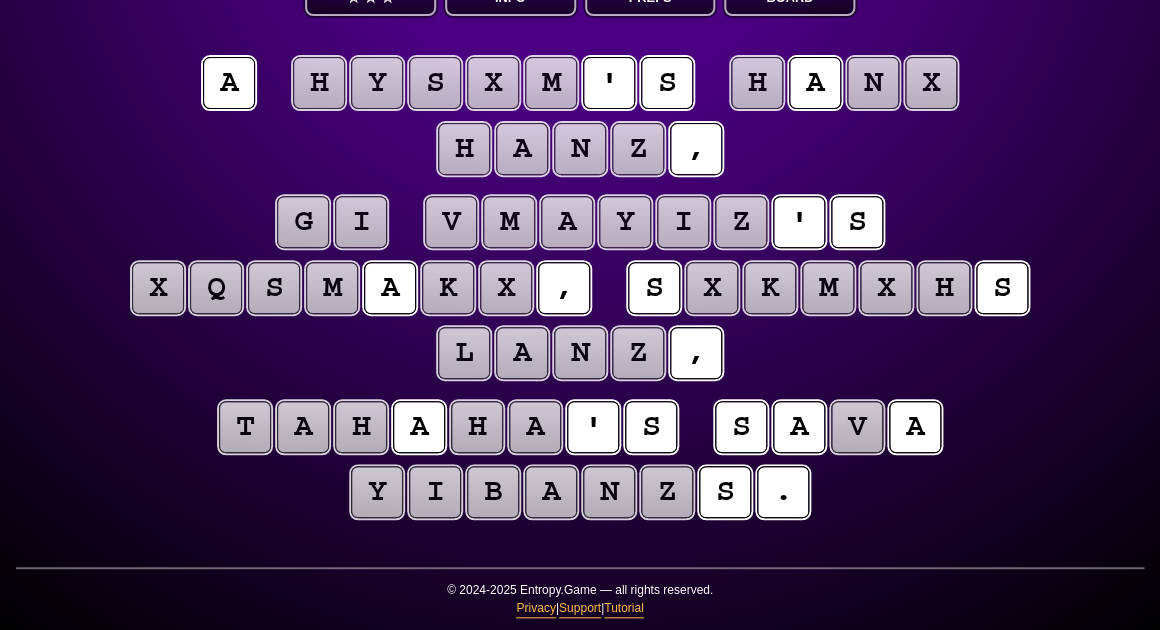click on "m" at bounding box center (509, 222) 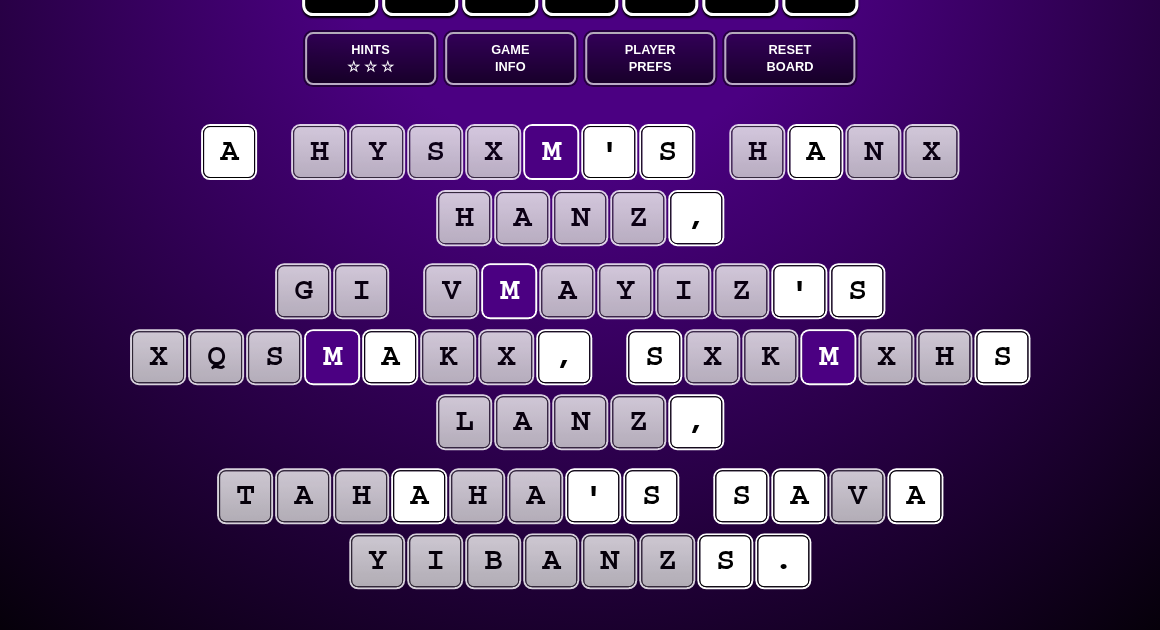 scroll, scrollTop: 92, scrollLeft: 0, axis: vertical 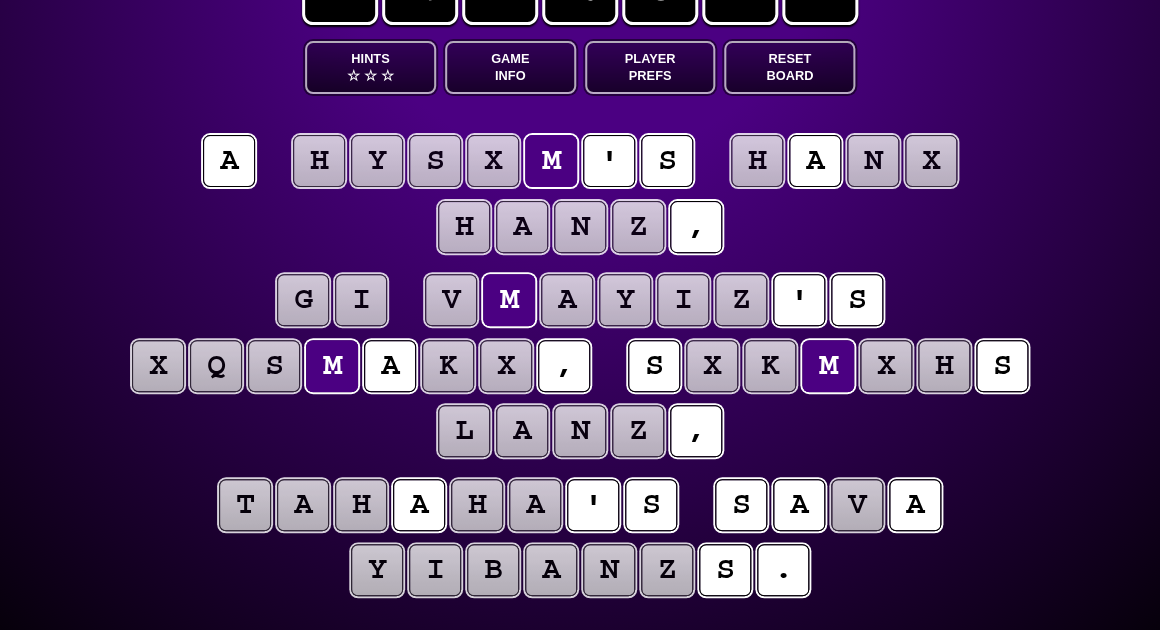 click on "g i v m a y i z ' s x q s m a k x , s x k m x h s l a n z ," at bounding box center [580, 367] 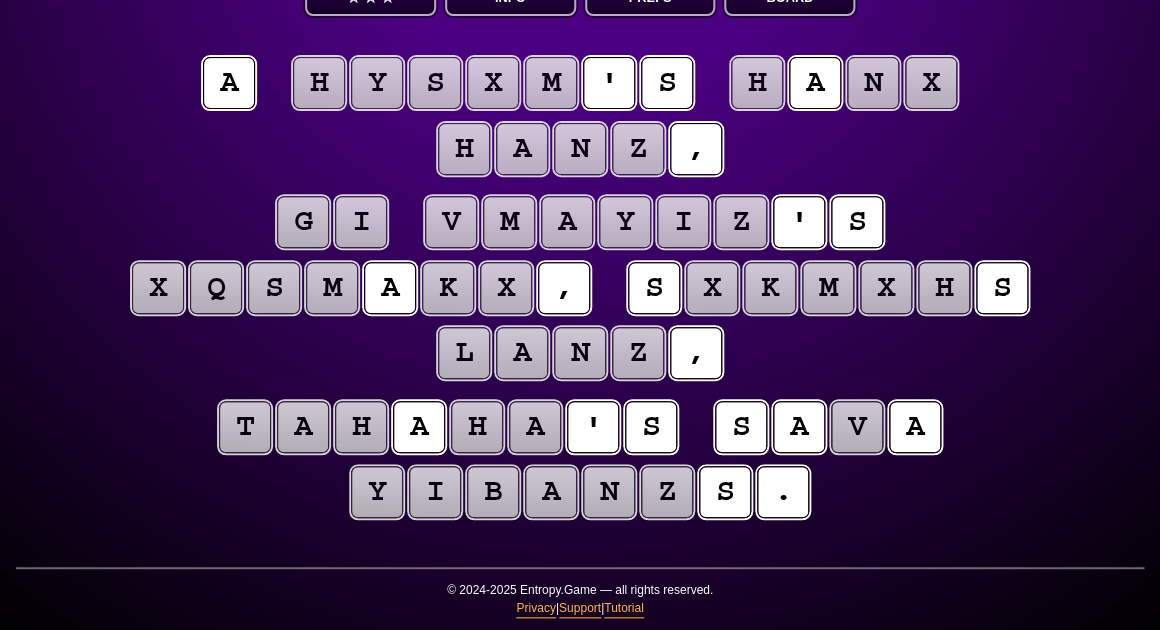 scroll, scrollTop: 161, scrollLeft: 0, axis: vertical 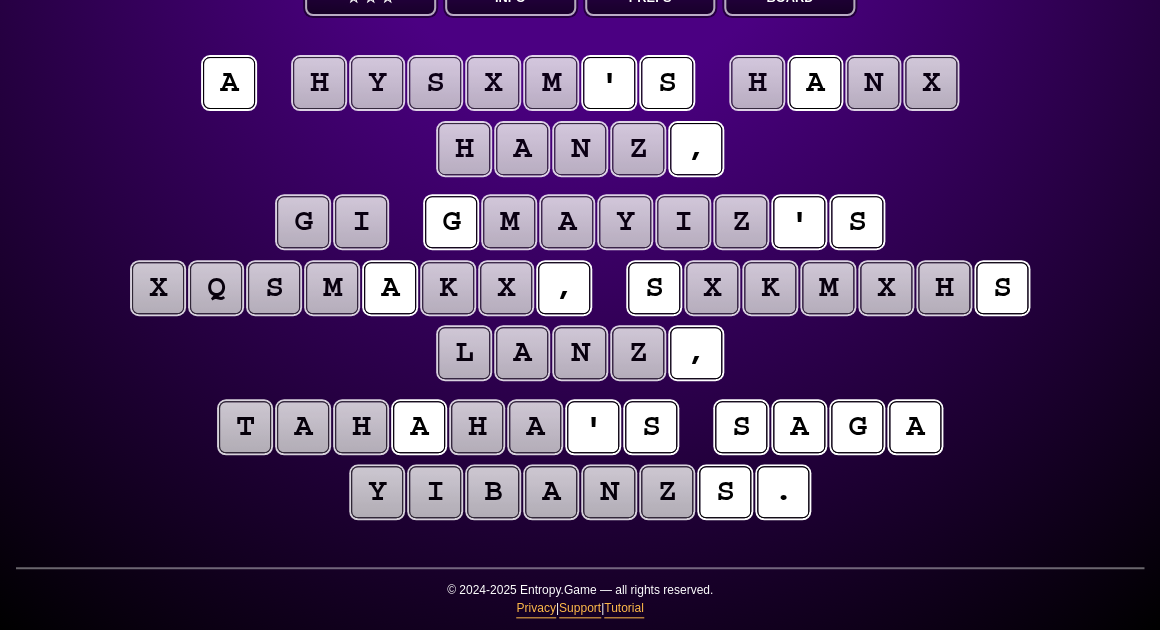 click on "g i g m a y i z ' s x q s m a k x , s x k m x h s l a n z ," at bounding box center [580, 289] 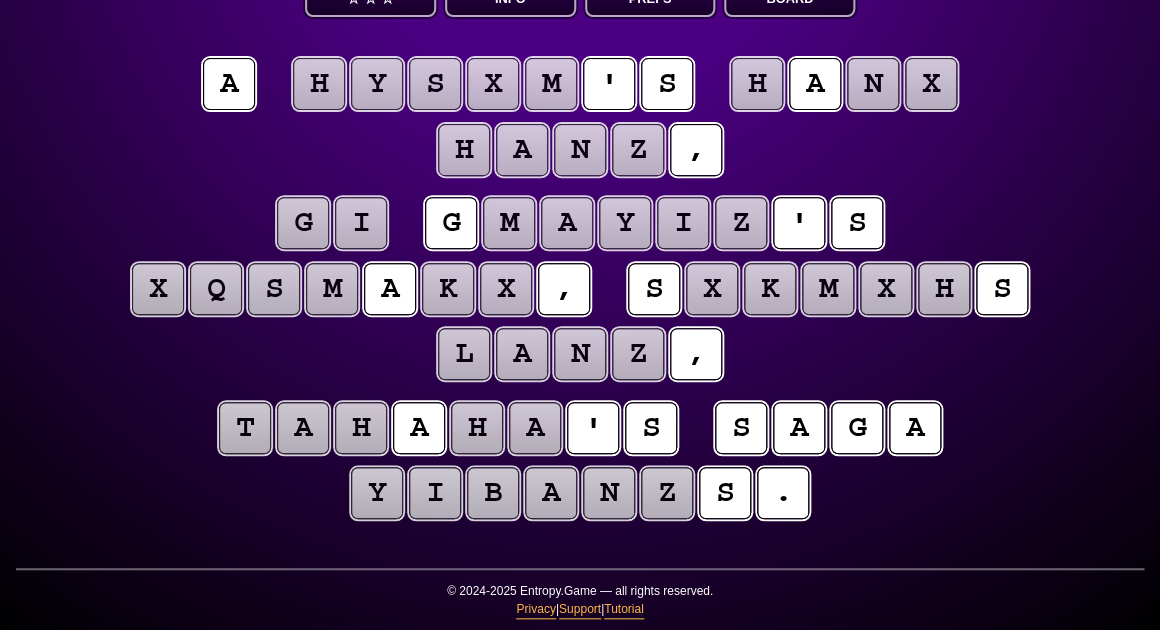 click on "h" at bounding box center [757, 84] 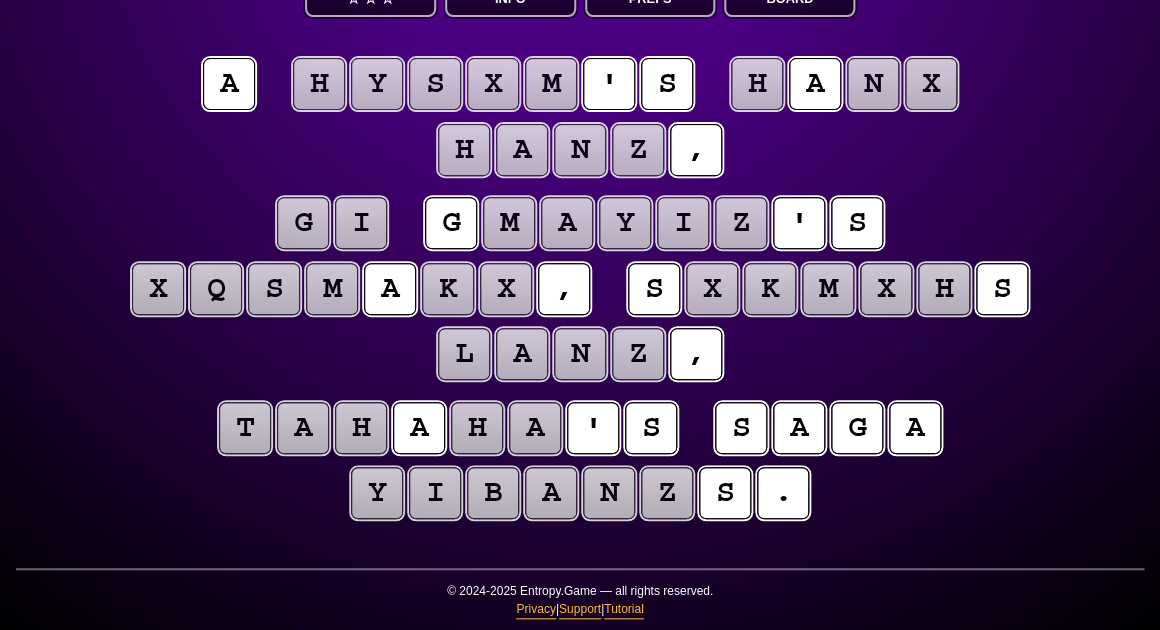 click on "g" at bounding box center [303, 223] 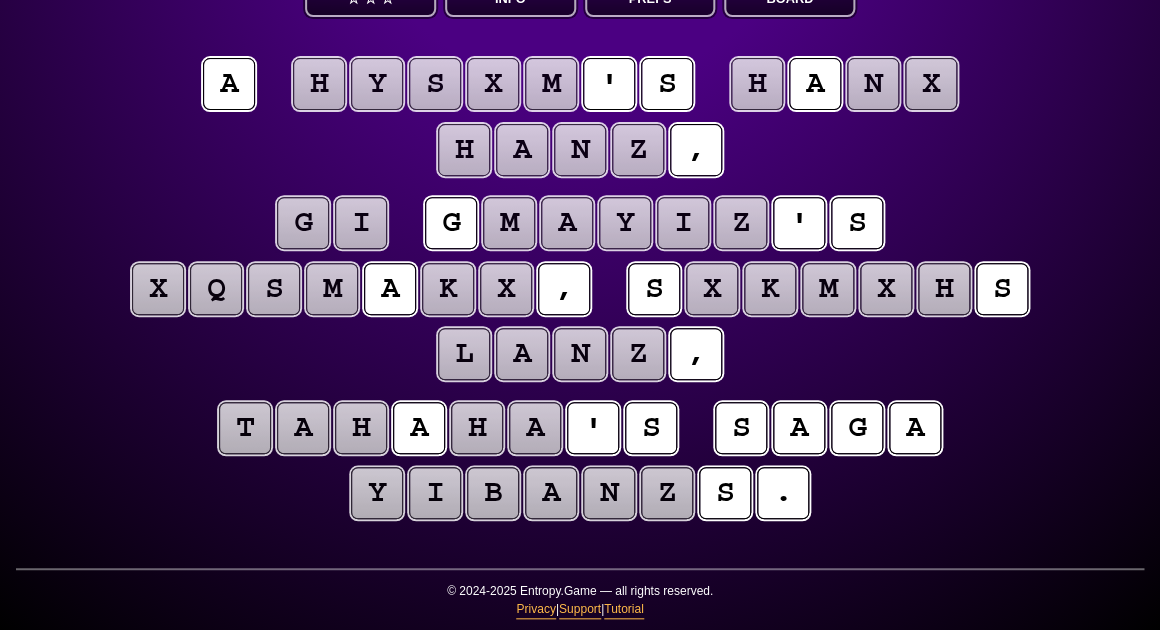 click on "i" at bounding box center (361, 223) 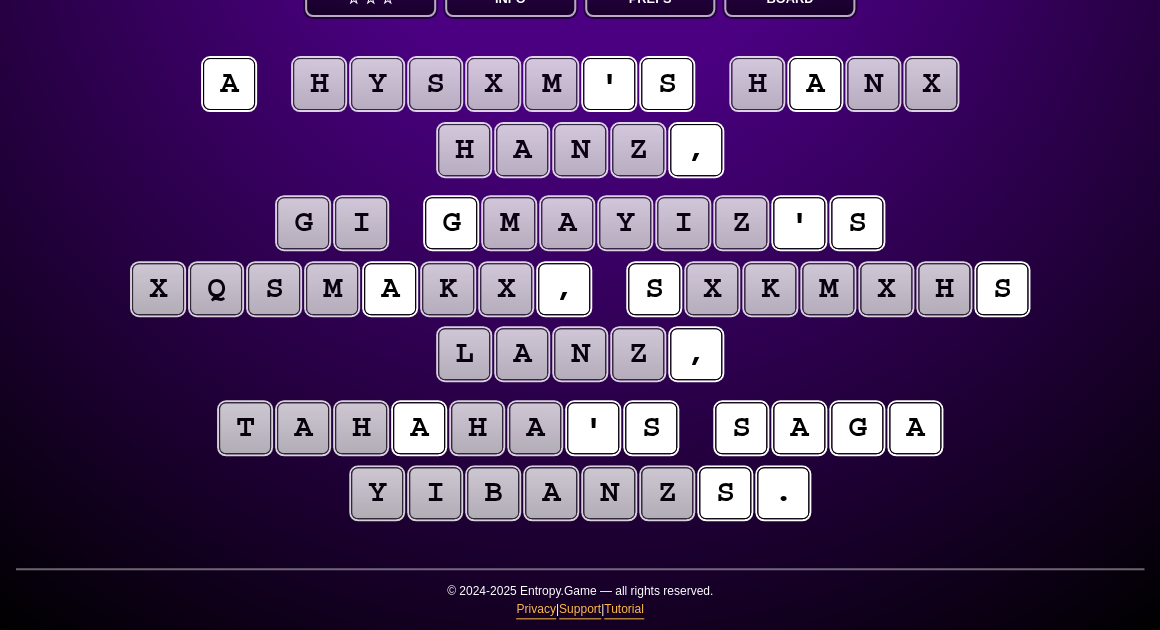click on "h" at bounding box center [361, 428] 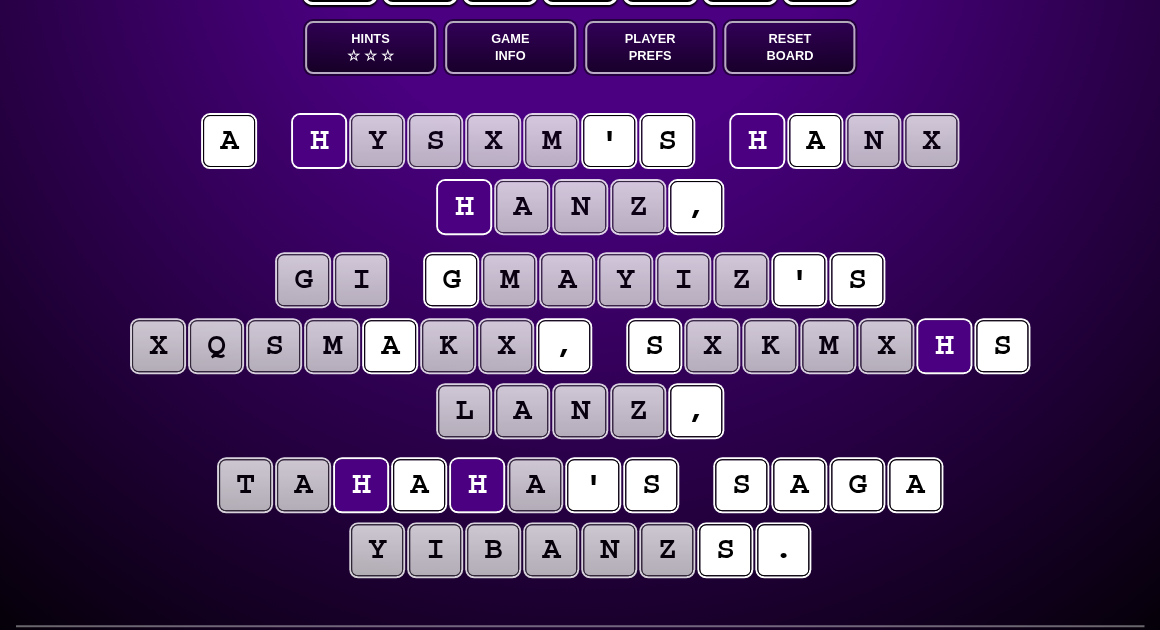 scroll, scrollTop: 104, scrollLeft: 0, axis: vertical 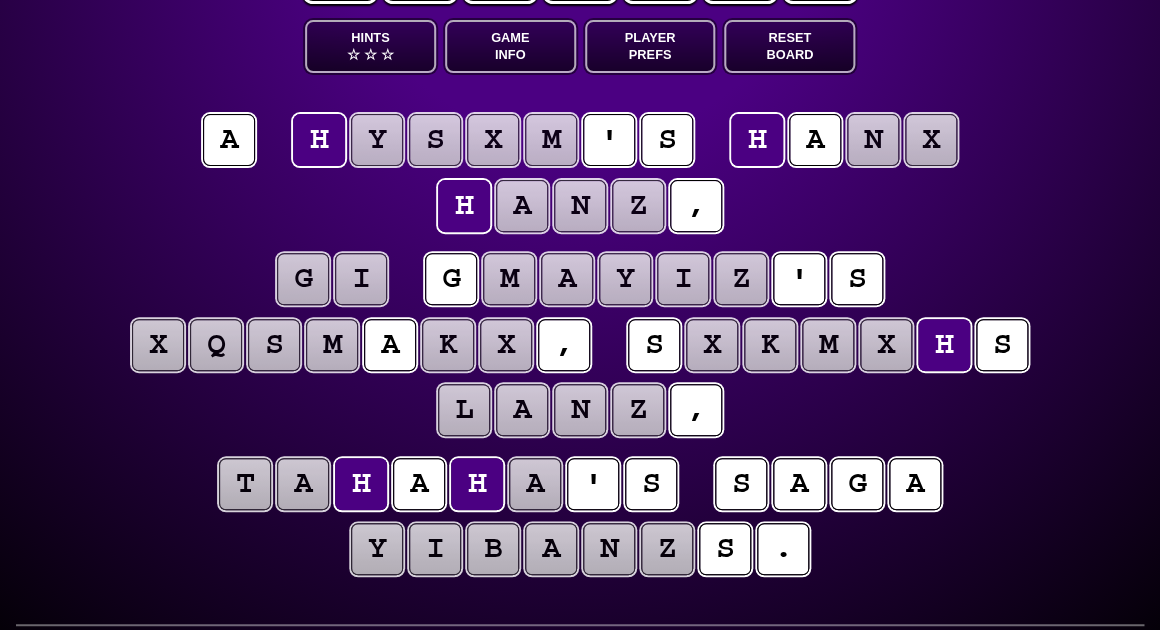 click on "g" at bounding box center (303, 279) 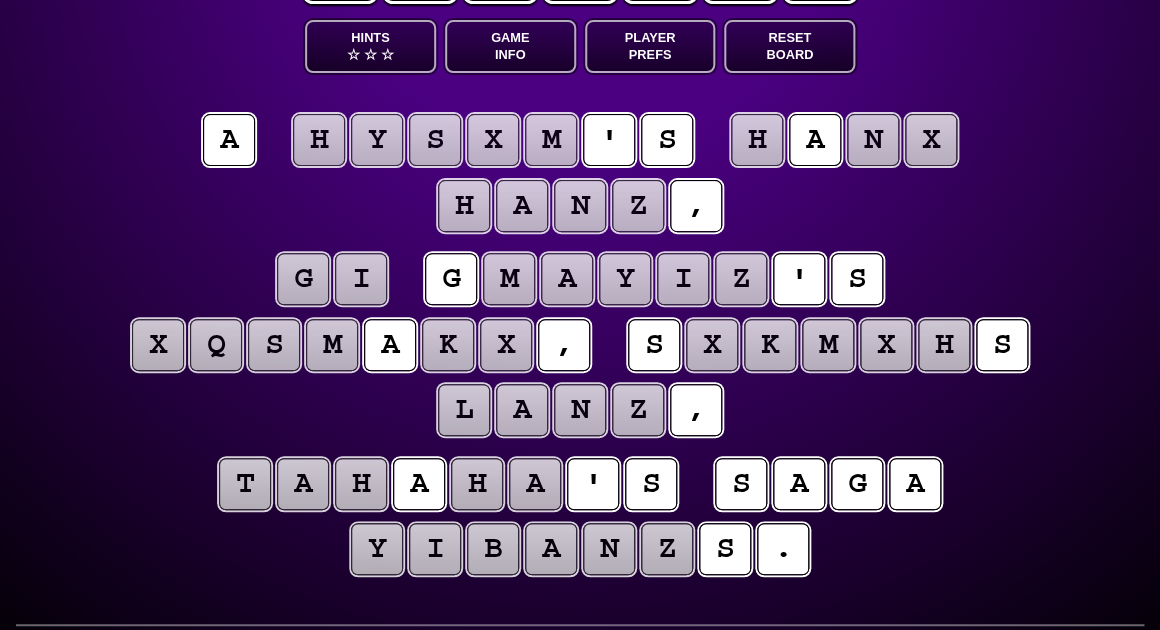click on "i" at bounding box center (361, 279) 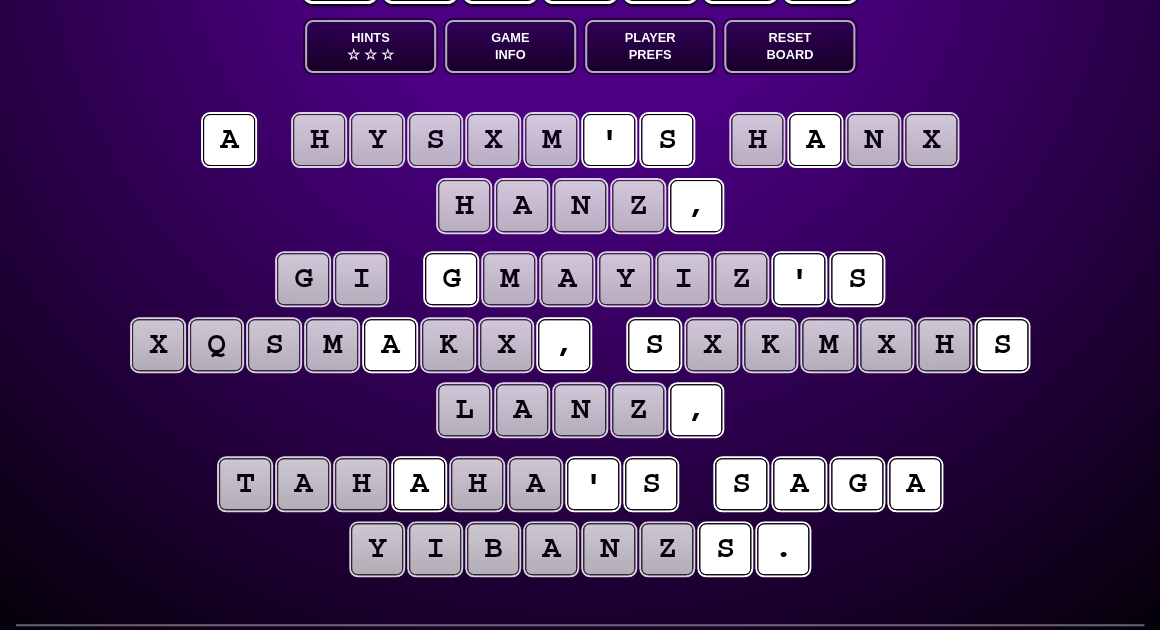 click on "y" at bounding box center [625, 279] 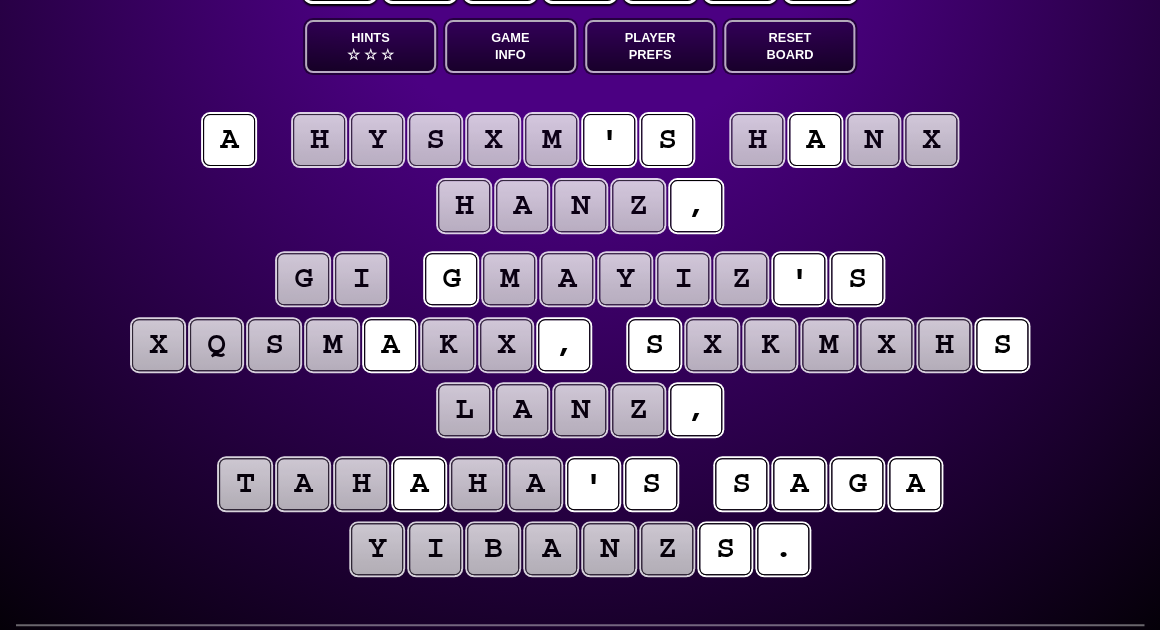 click on "z" at bounding box center (667, 549) 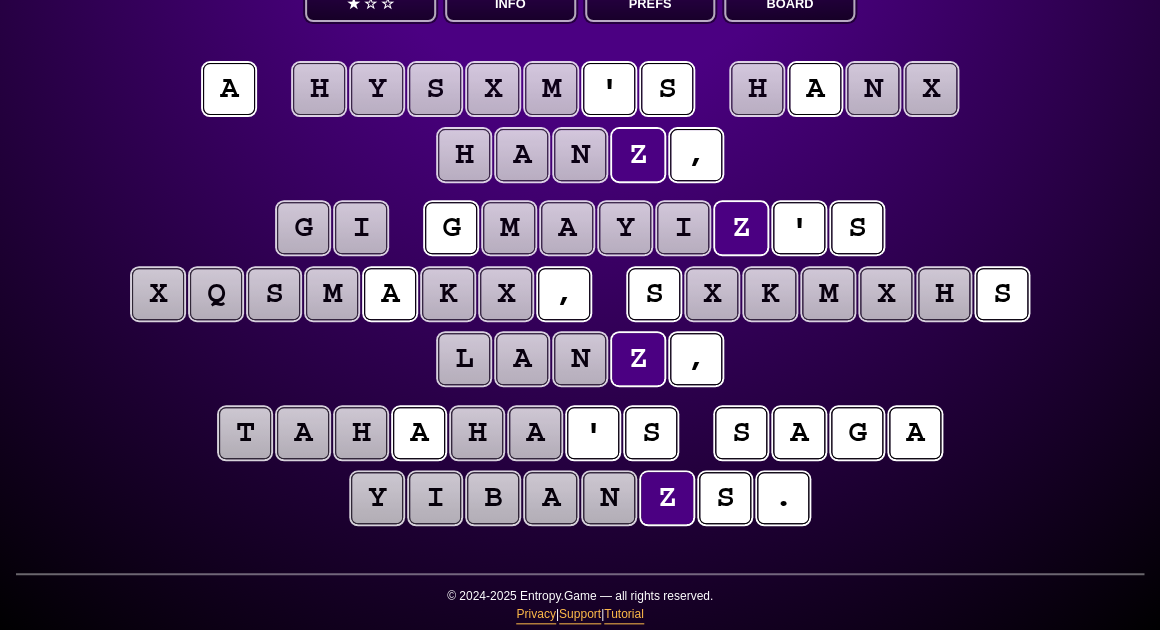 scroll, scrollTop: 154, scrollLeft: 0, axis: vertical 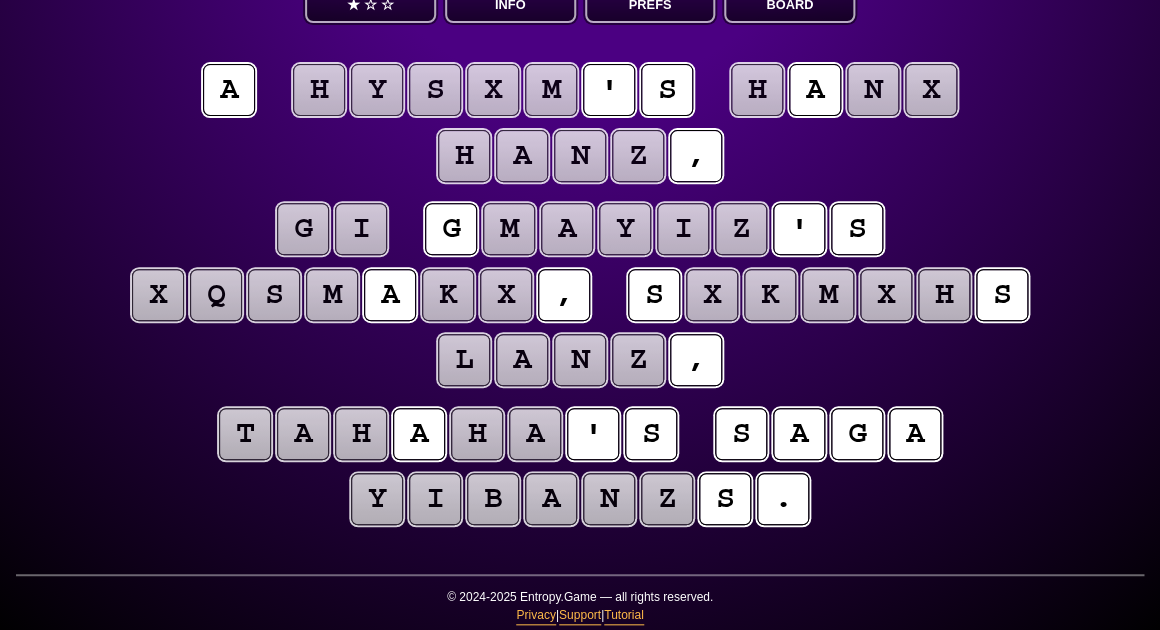 click on "h" at bounding box center [361, 434] 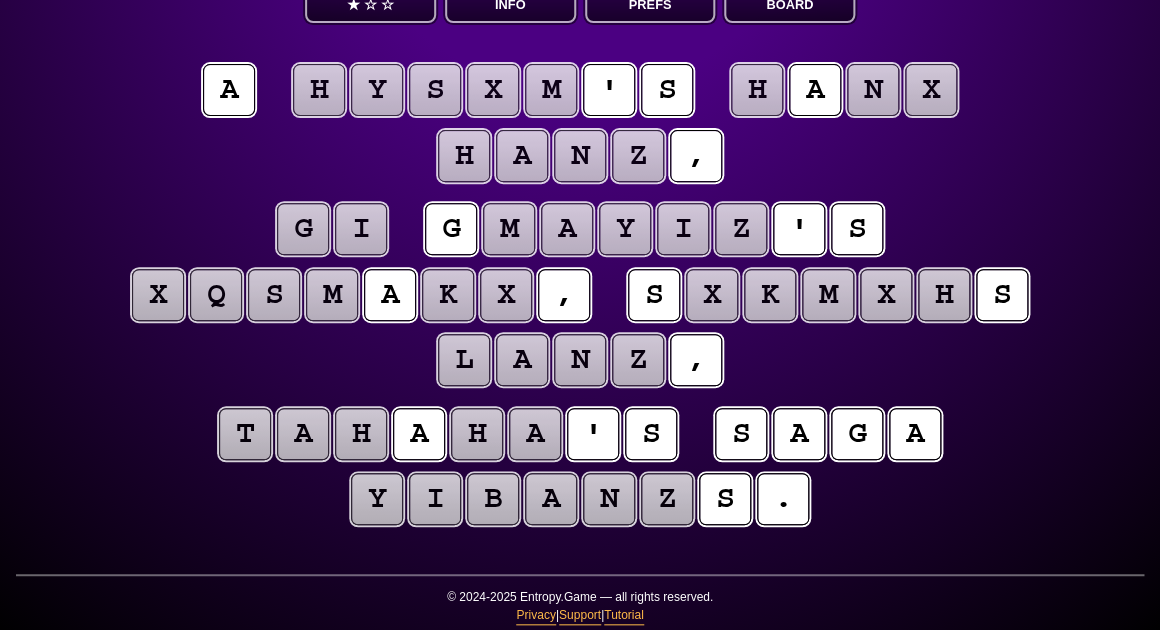 click on "k" at bounding box center (770, 295) 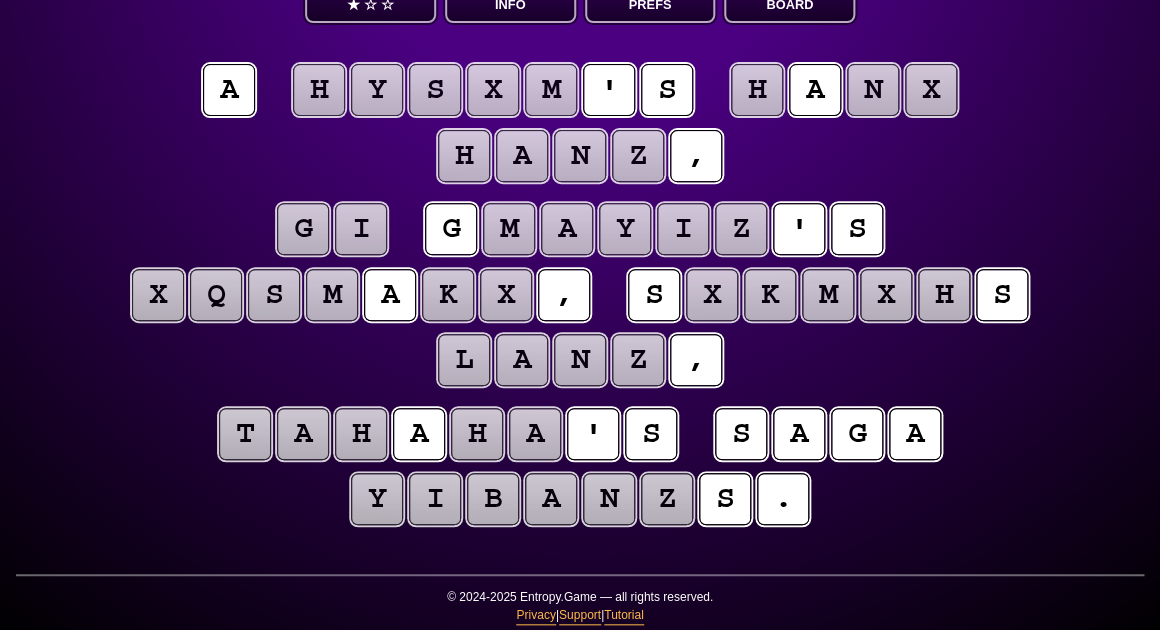 click on "m" at bounding box center (828, 295) 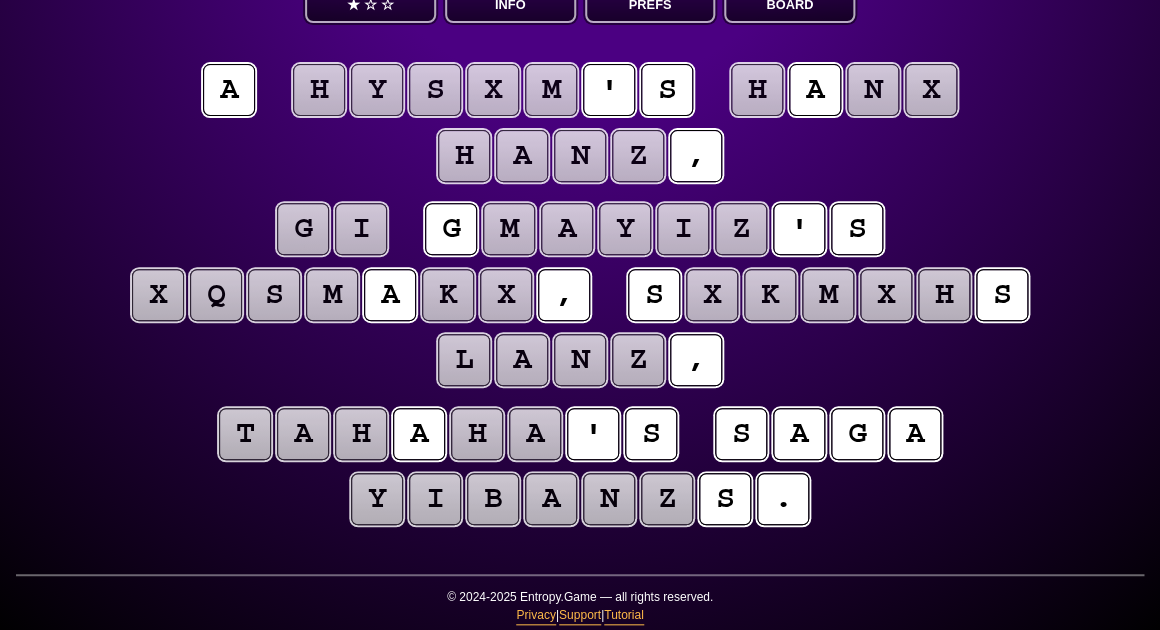 click on "x" at bounding box center (712, 295) 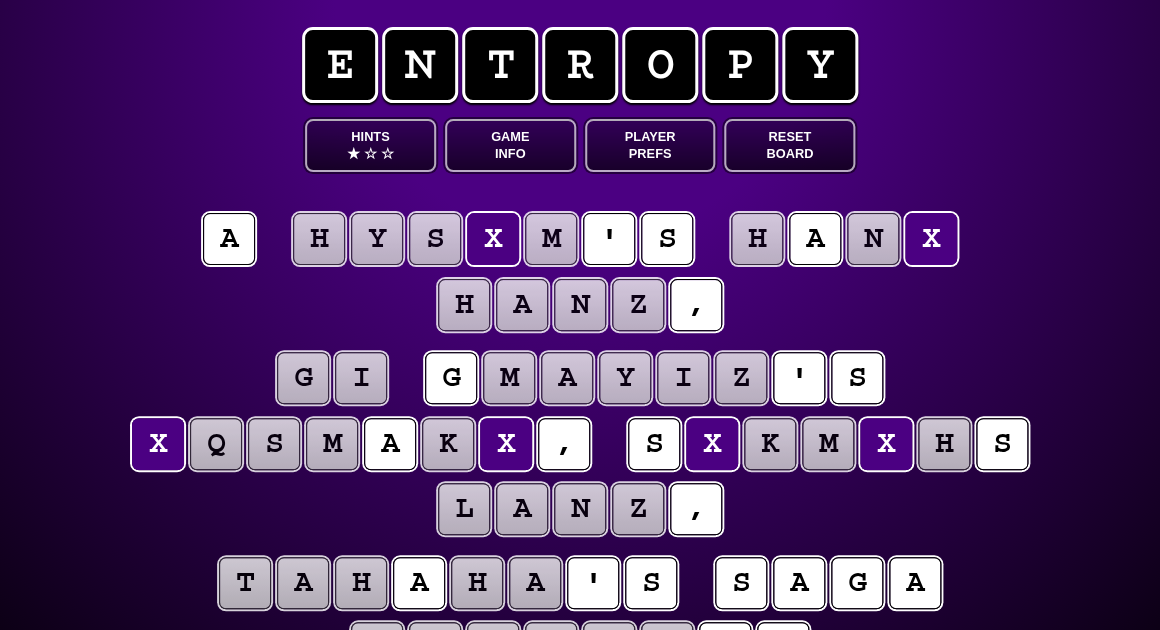 scroll, scrollTop: 3, scrollLeft: 0, axis: vertical 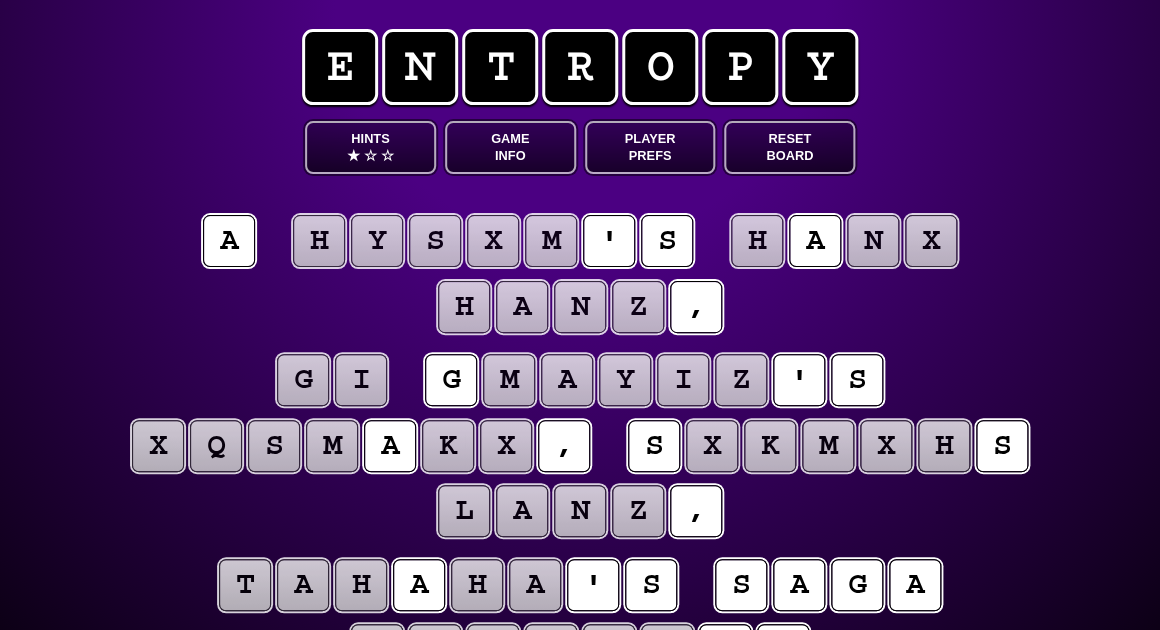 click on "☆" at bounding box center [370, 155] 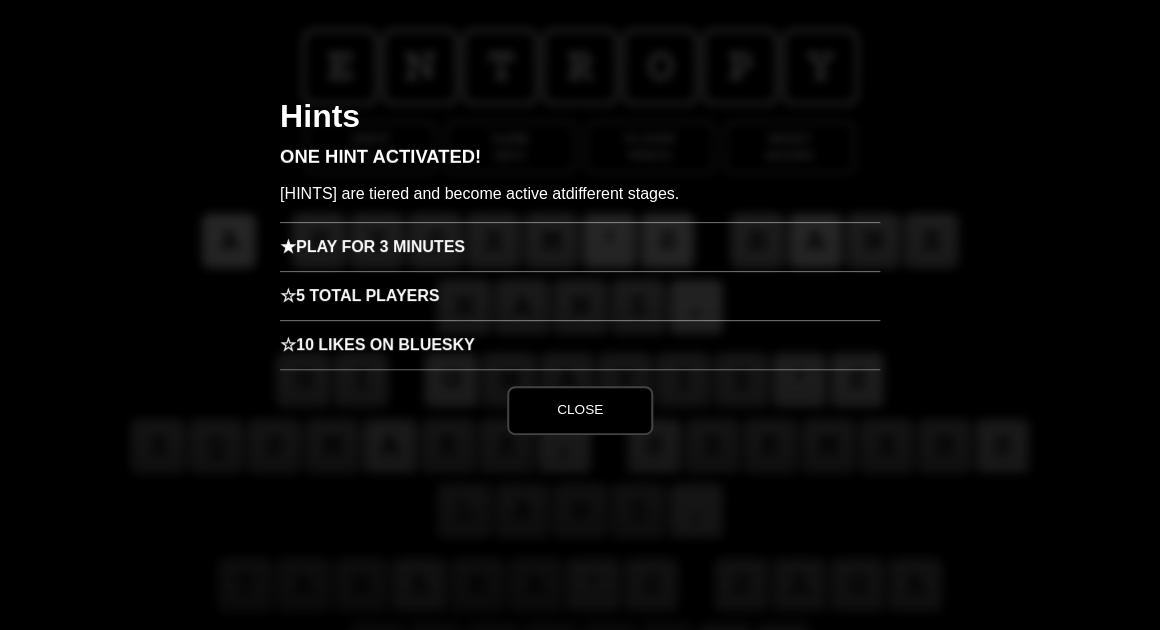 scroll, scrollTop: 0, scrollLeft: 0, axis: both 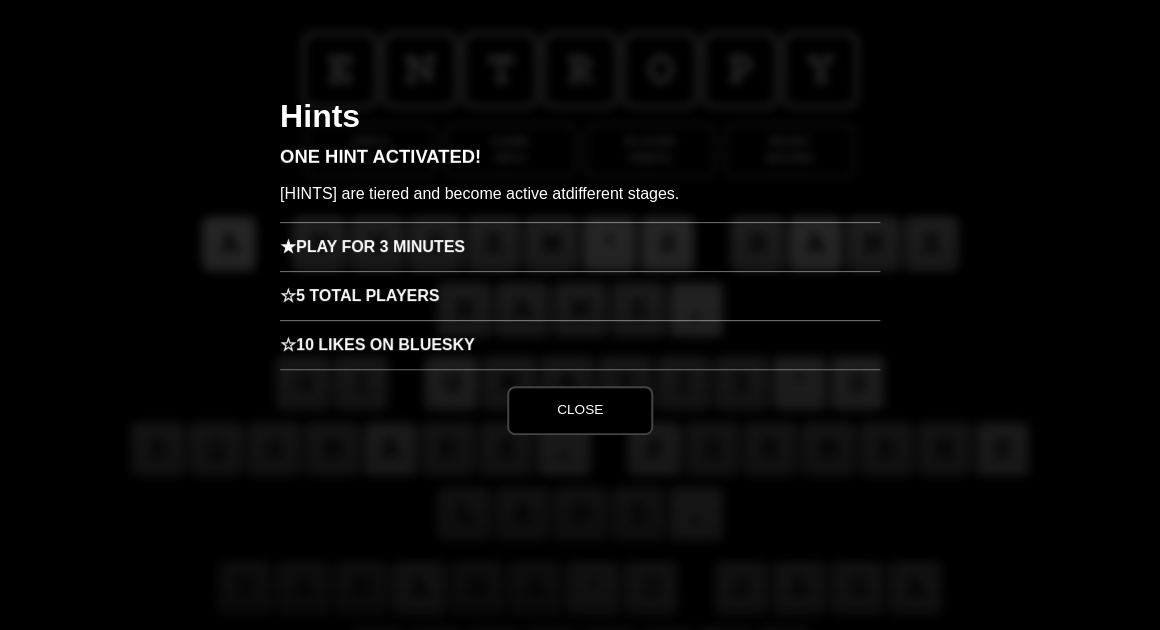click on "★ Play for 3 minutes" at bounding box center [580, 246] 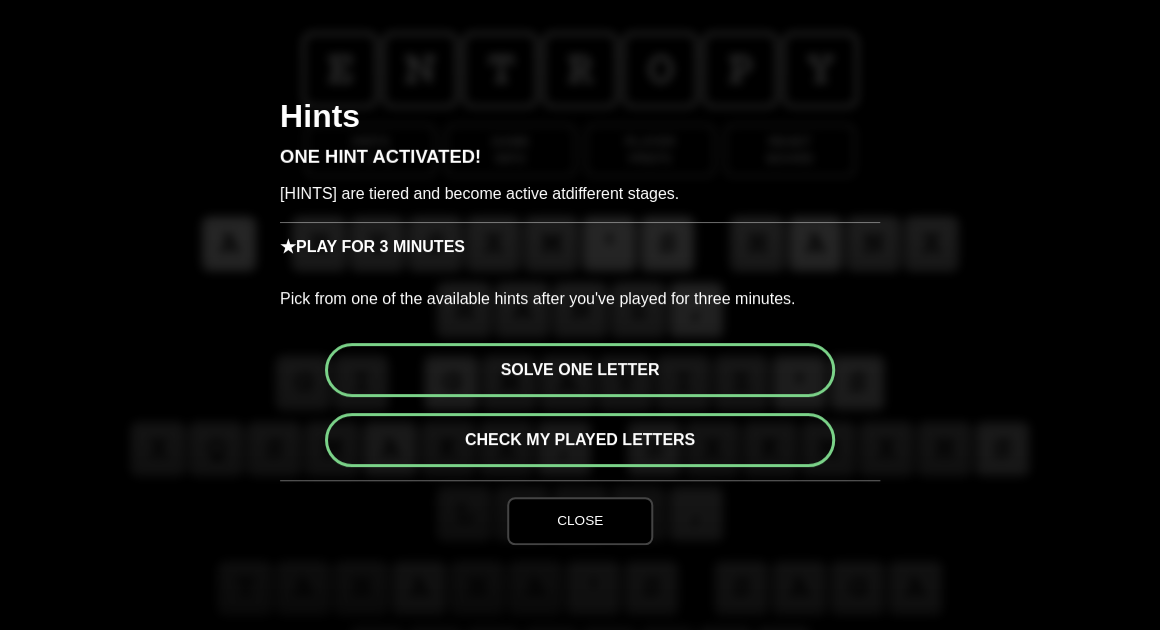 click on "Solve one letter" at bounding box center (580, 370) 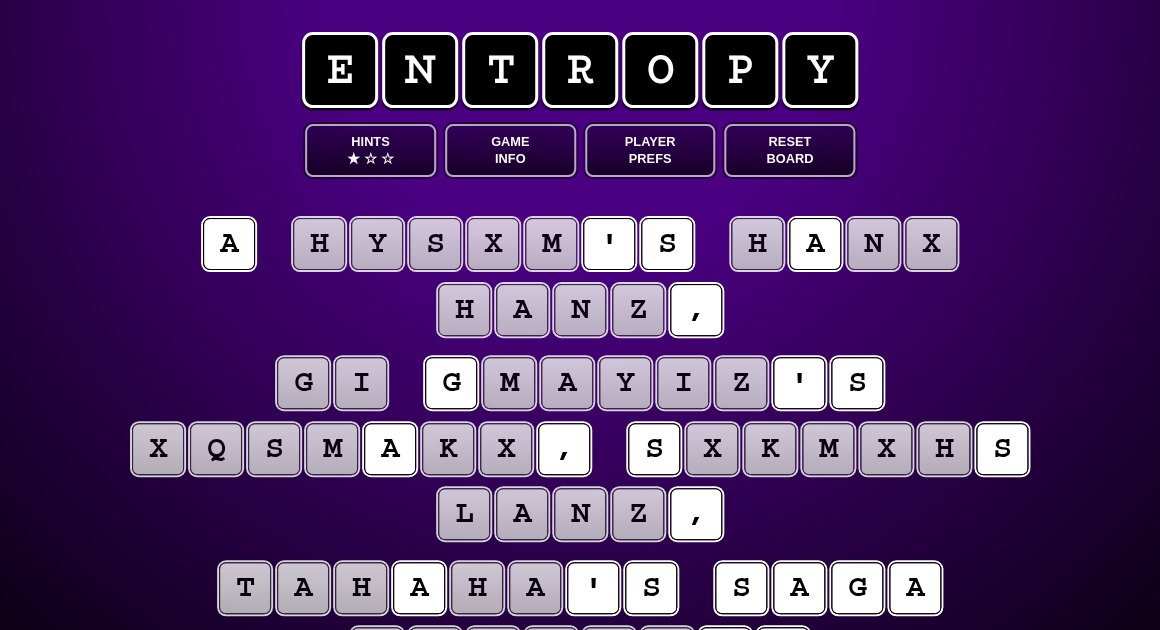 click on "x" at bounding box center (493, 244) 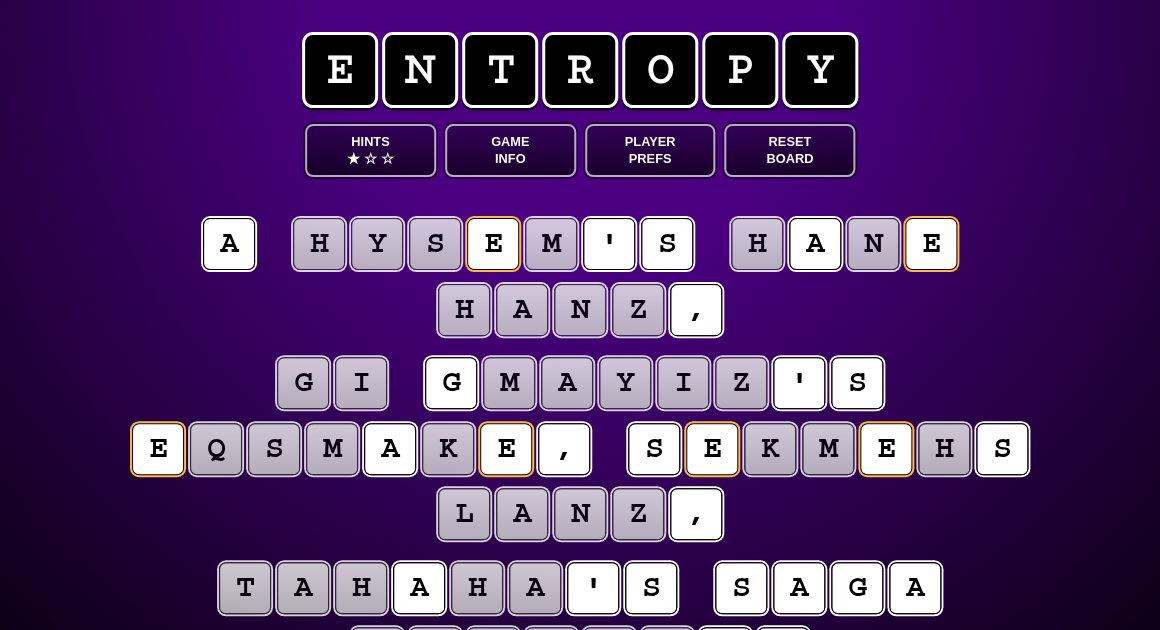 click on "k" at bounding box center (770, 449) 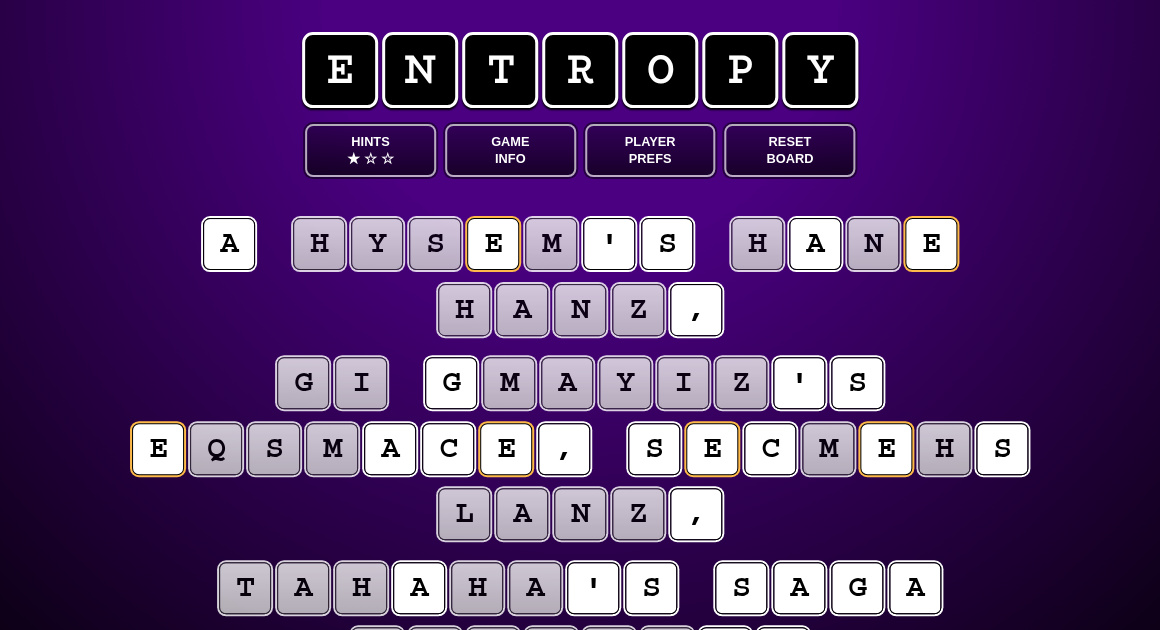 click on "m" at bounding box center [828, 448] 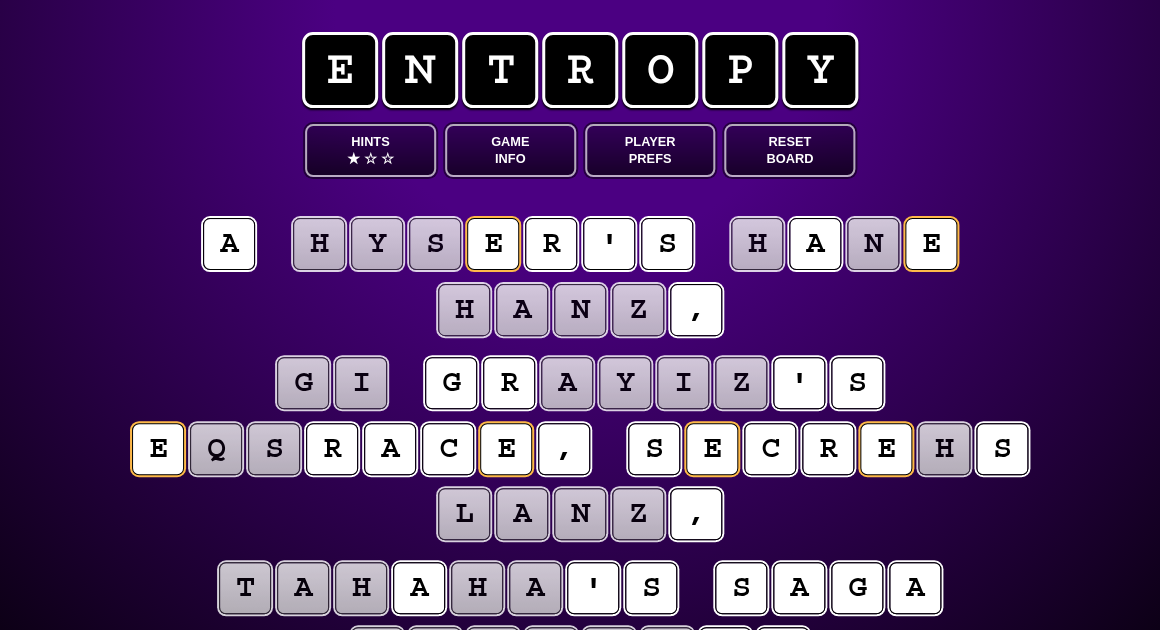 click on "h" at bounding box center (944, 448) 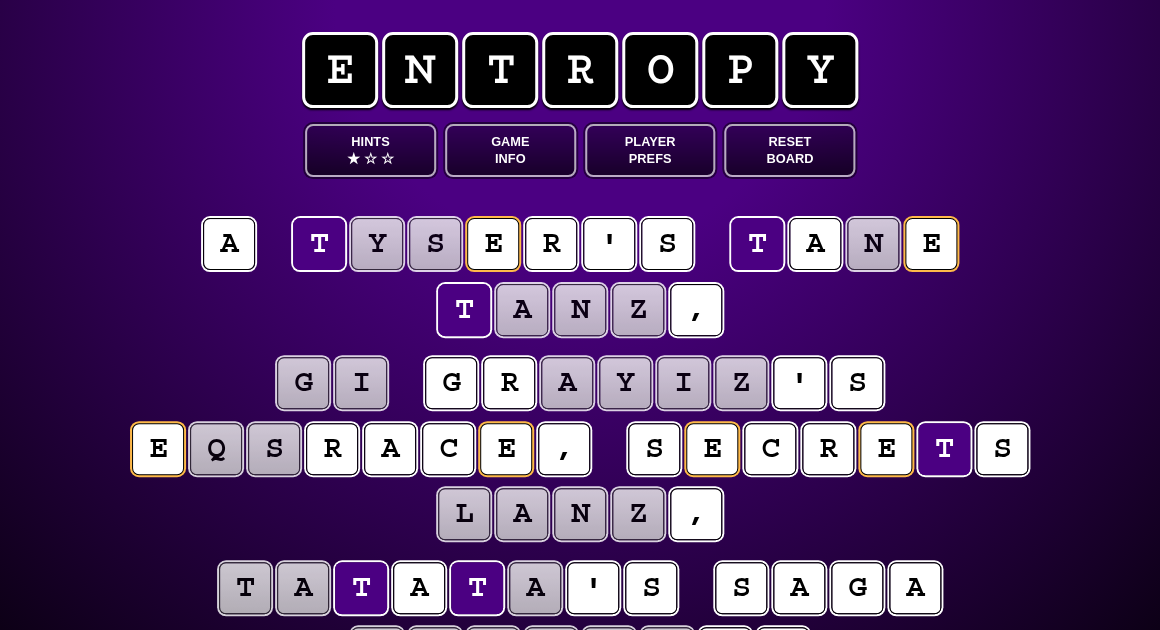 click on "g i g r a y i z ' s e q s r a c e , s e c r e t s l a n z ," at bounding box center [580, 450] 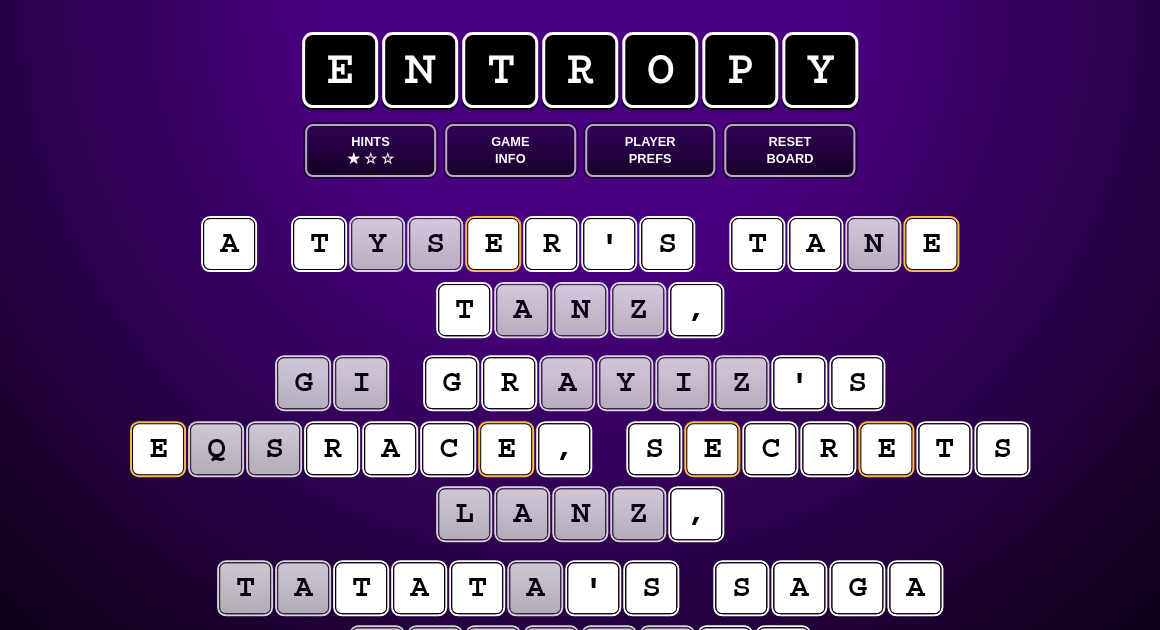 click on "q" at bounding box center (216, 449) 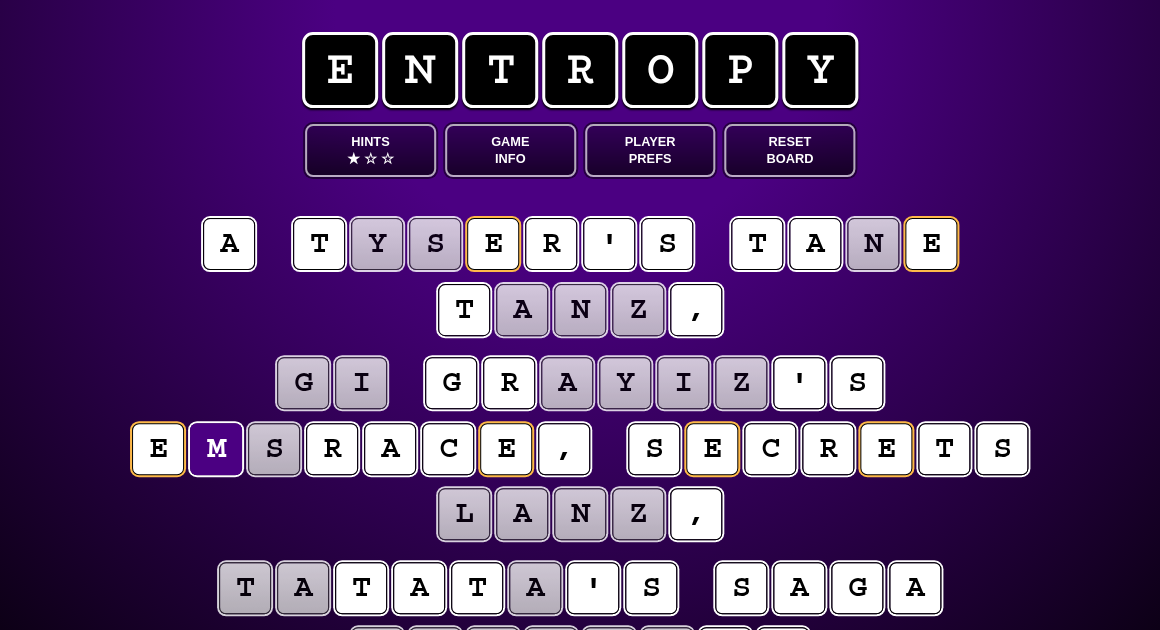 scroll, scrollTop: 0, scrollLeft: 1, axis: horizontal 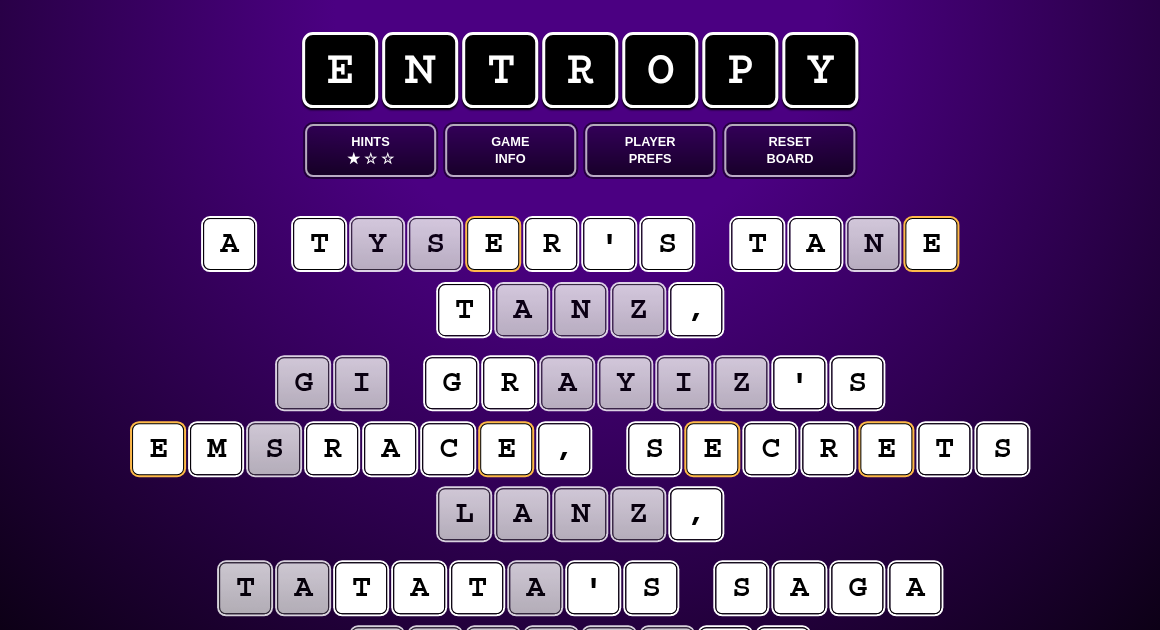 click on "a t y s e r ' s t a n e t a n z ," at bounding box center [580, 278] 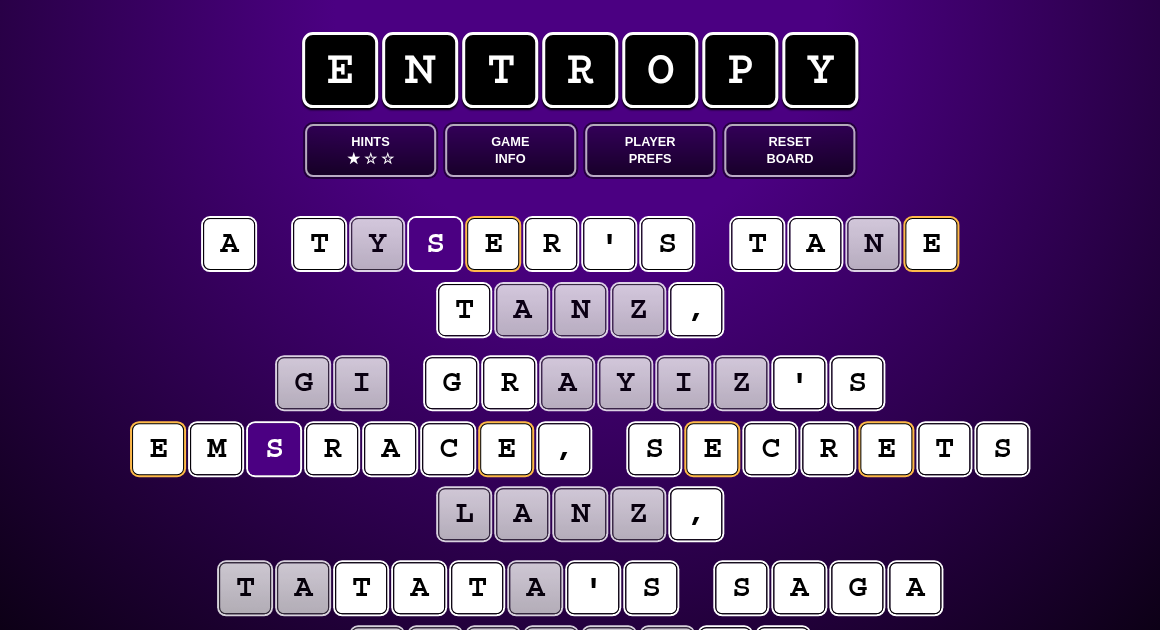 scroll, scrollTop: 1, scrollLeft: 0, axis: vertical 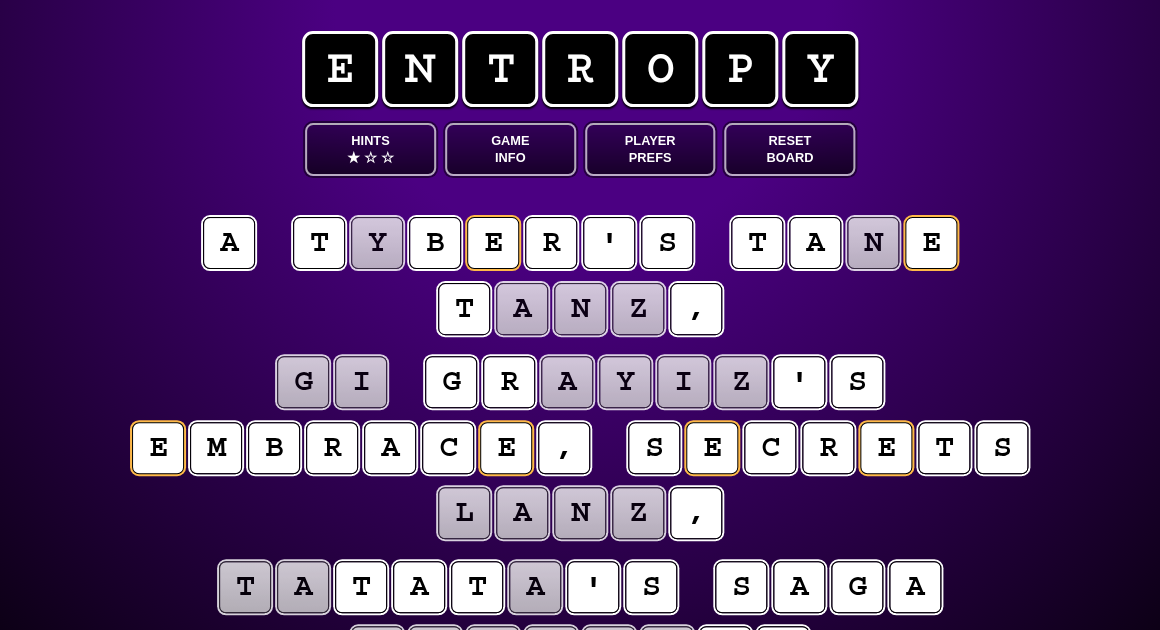 click on "g i g r a y i z ' s e m b r a c e , s e c r e t s l a n z ," at bounding box center (580, 449) 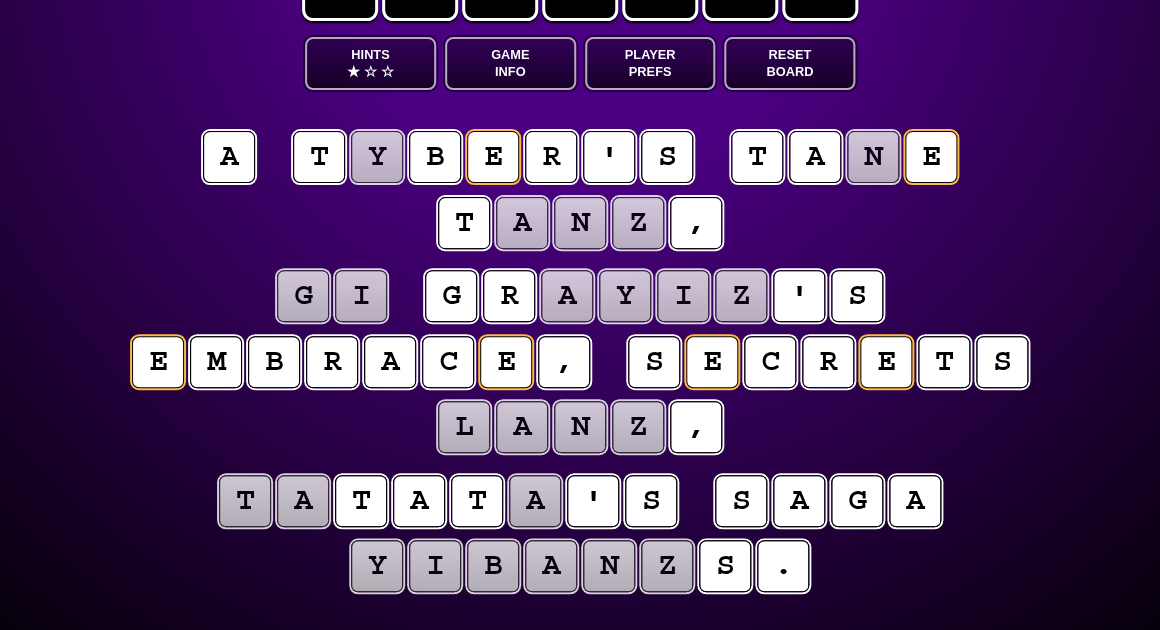 scroll, scrollTop: 87, scrollLeft: 0, axis: vertical 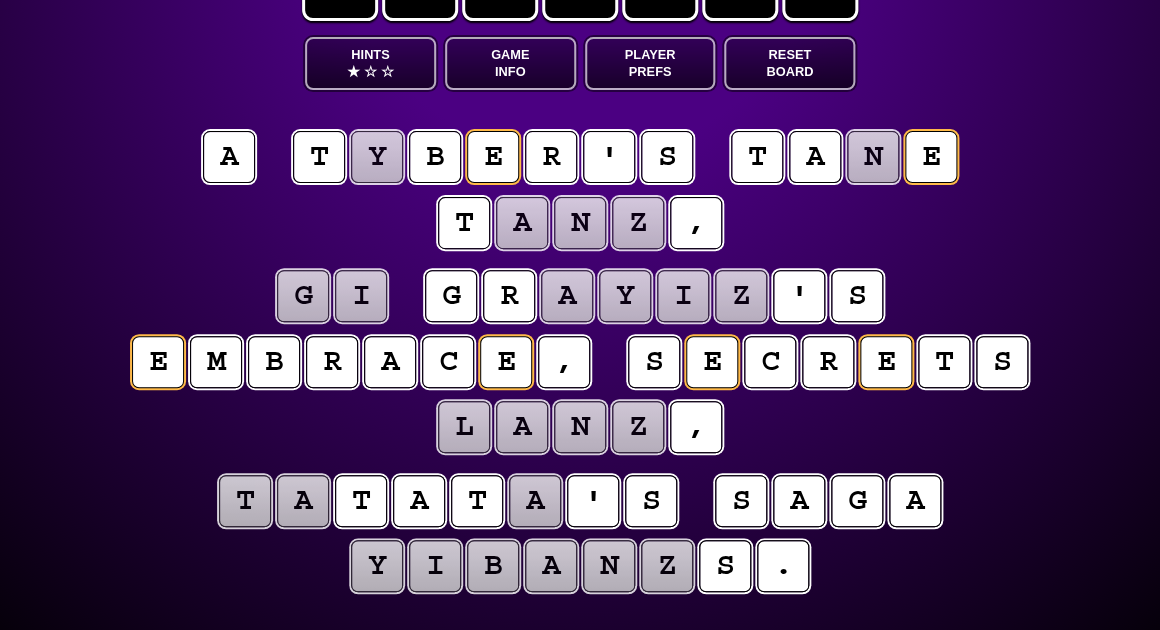 click on "a" at bounding box center (567, 296) 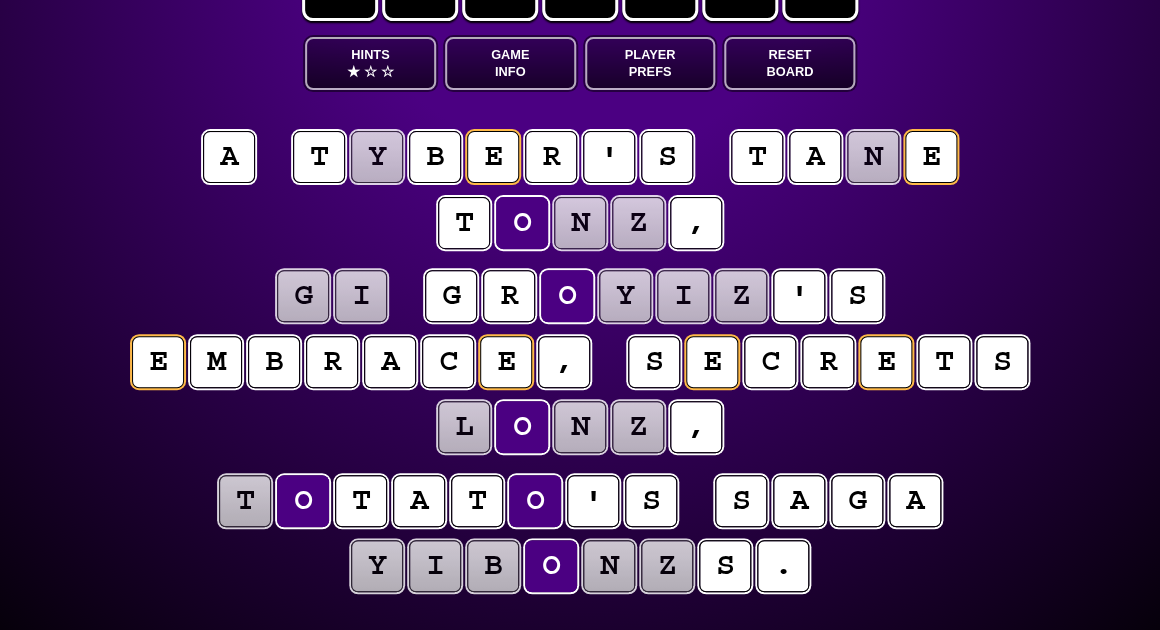 scroll, scrollTop: 87, scrollLeft: 0, axis: vertical 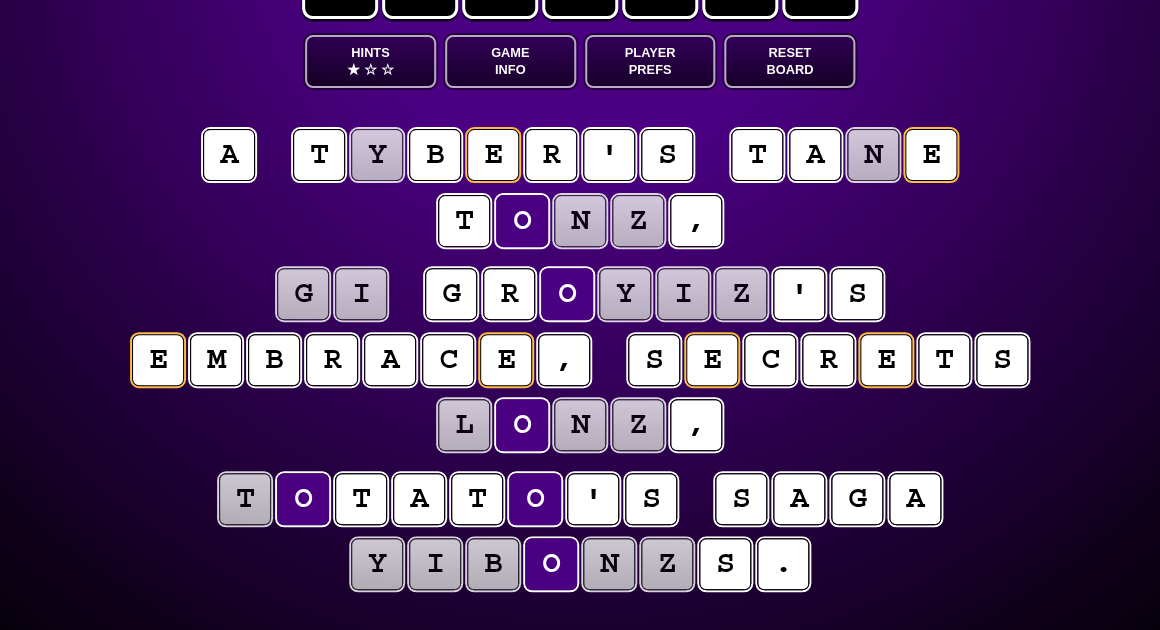 click on "t" at bounding box center [245, 499] 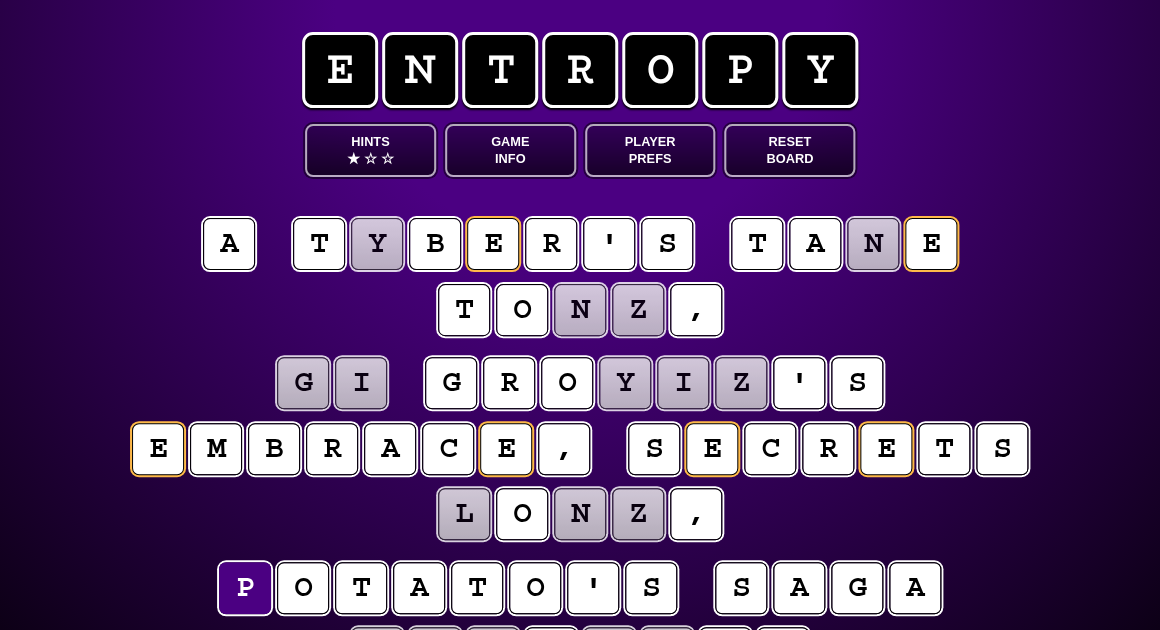 scroll, scrollTop: 0, scrollLeft: 0, axis: both 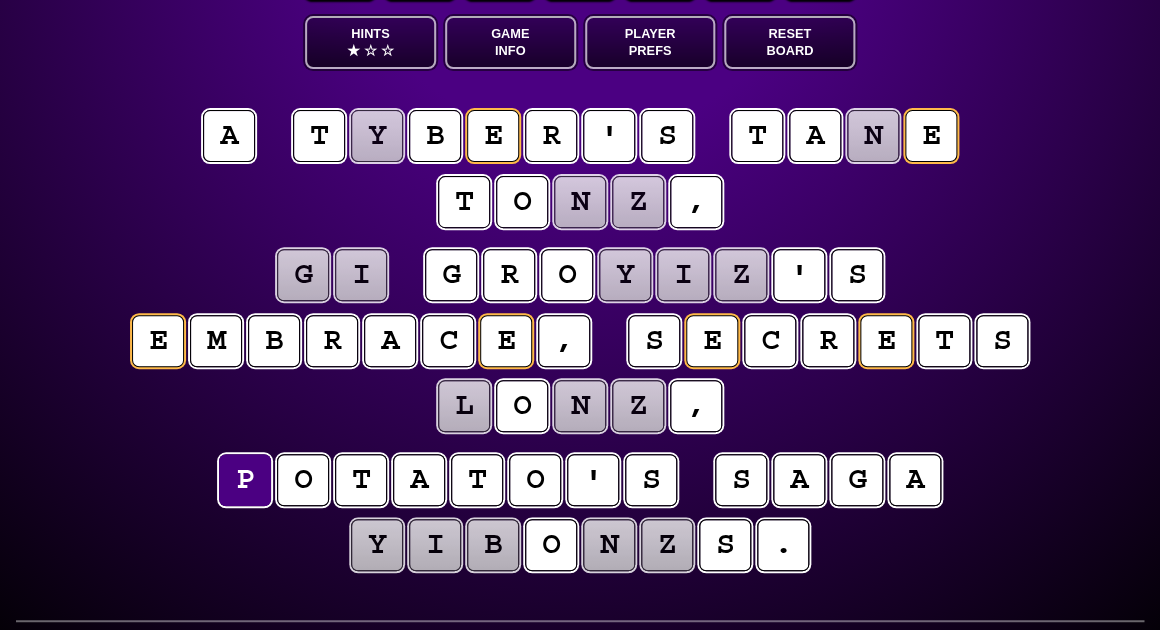 click on "g i g r o y i z ' s e m b r a c e , s e c r e t s l o n z ," at bounding box center [580, 342] 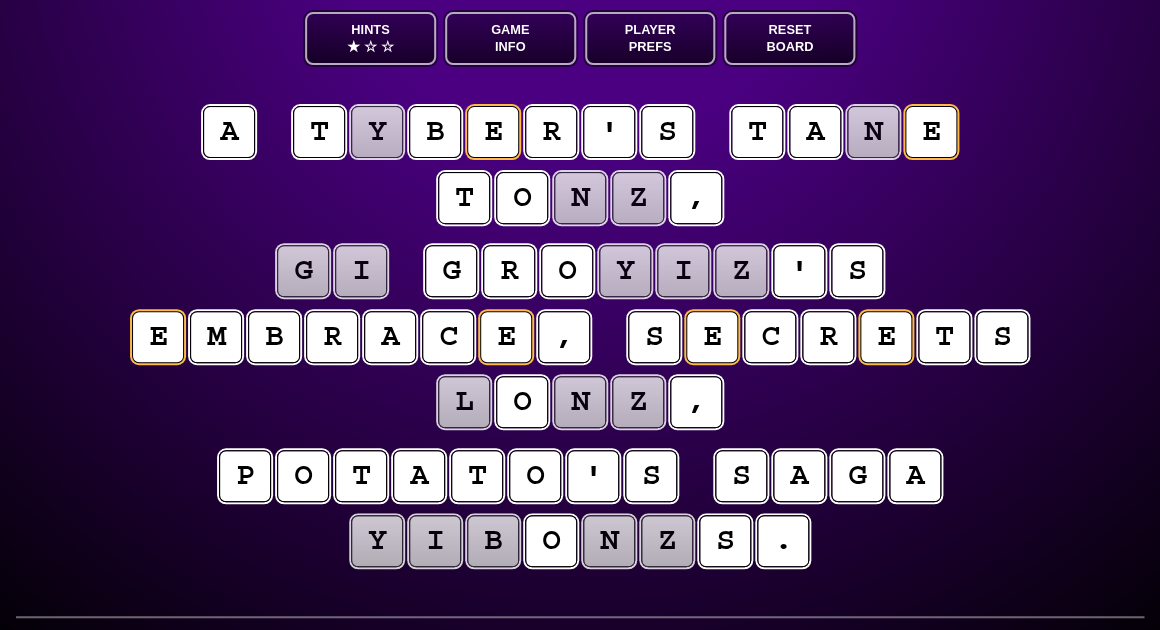 scroll, scrollTop: 114, scrollLeft: 0, axis: vertical 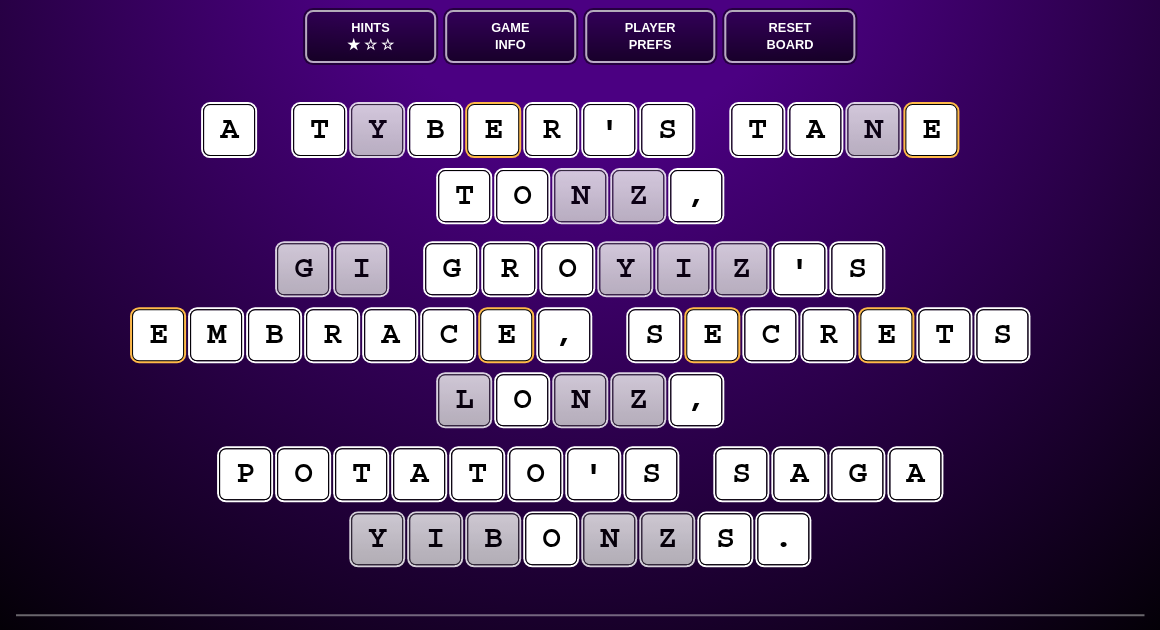 click on "y" at bounding box center [376, 129] 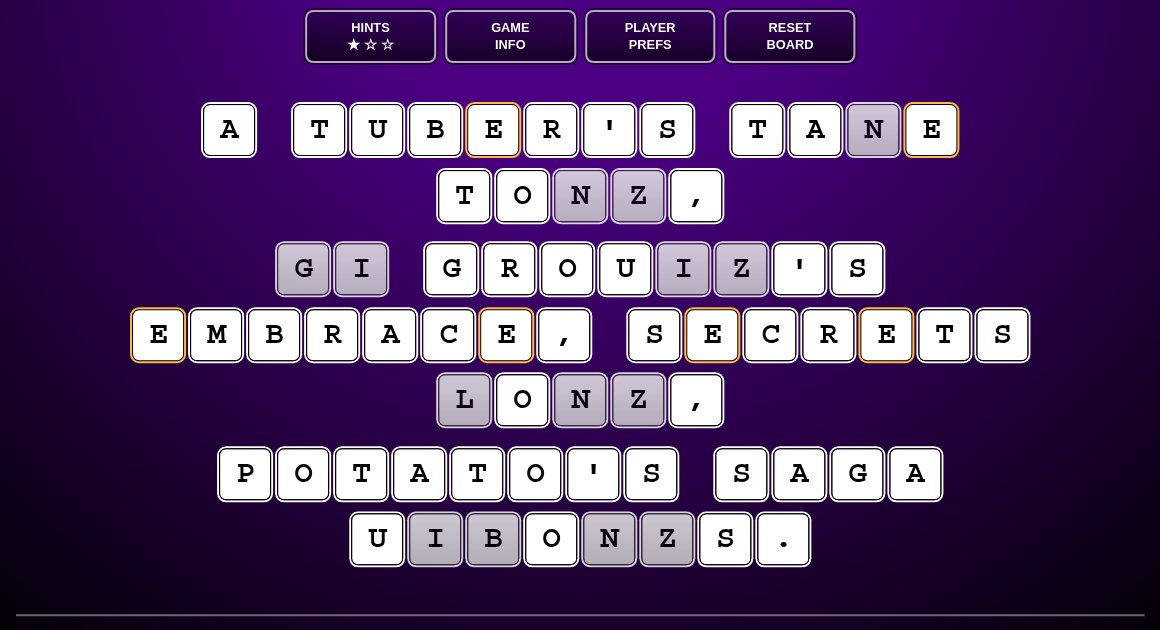 click on "g i g r o u i z ' s e m b r a c e , s e c r e t s l o n z ," at bounding box center [580, 336] 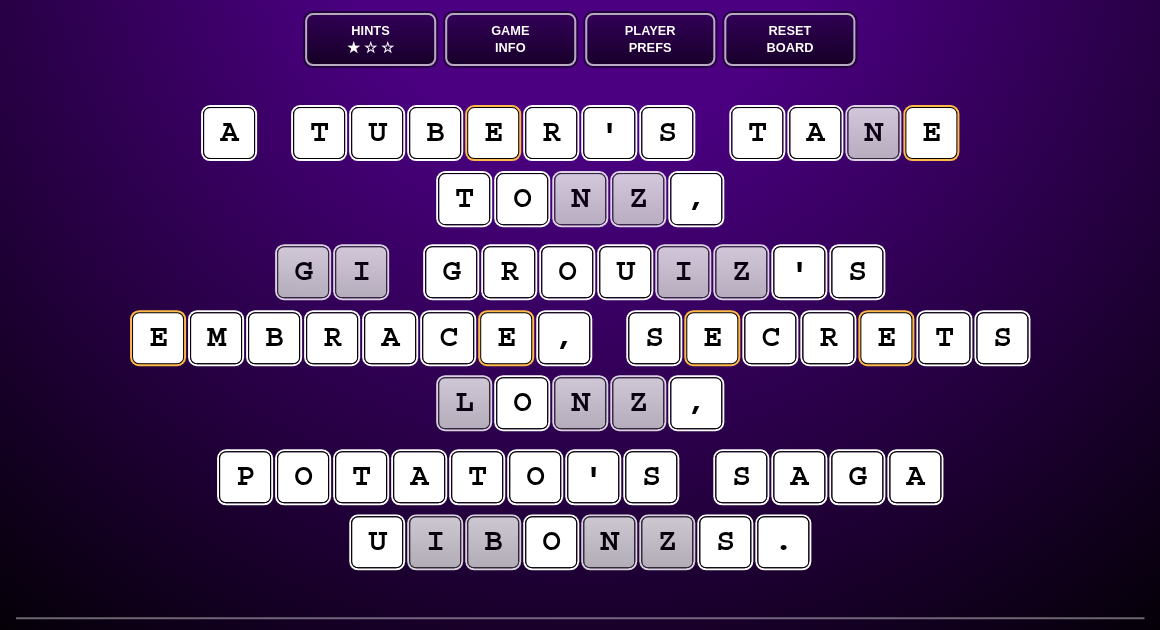 scroll, scrollTop: 110, scrollLeft: 0, axis: vertical 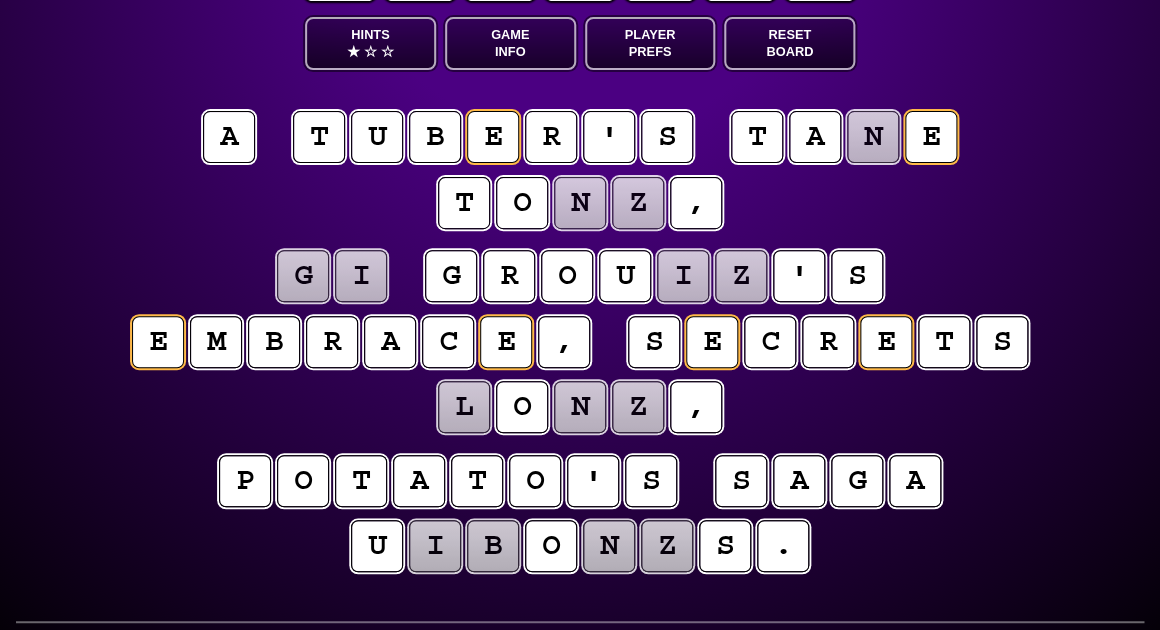 click on "n" at bounding box center [873, 137] 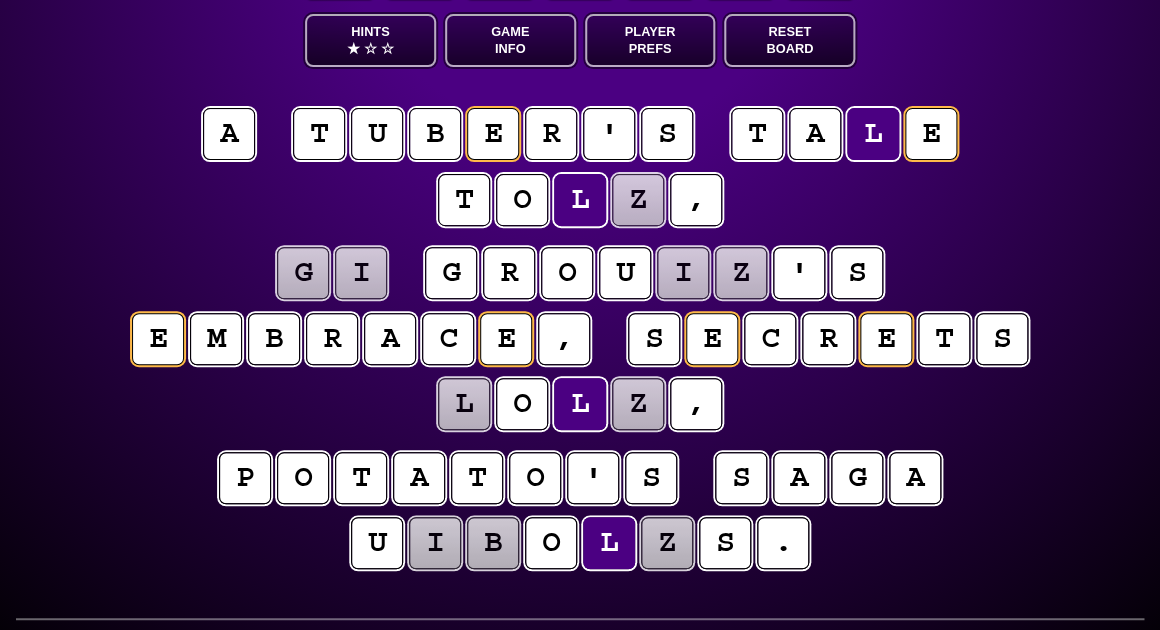 scroll, scrollTop: 109, scrollLeft: 0, axis: vertical 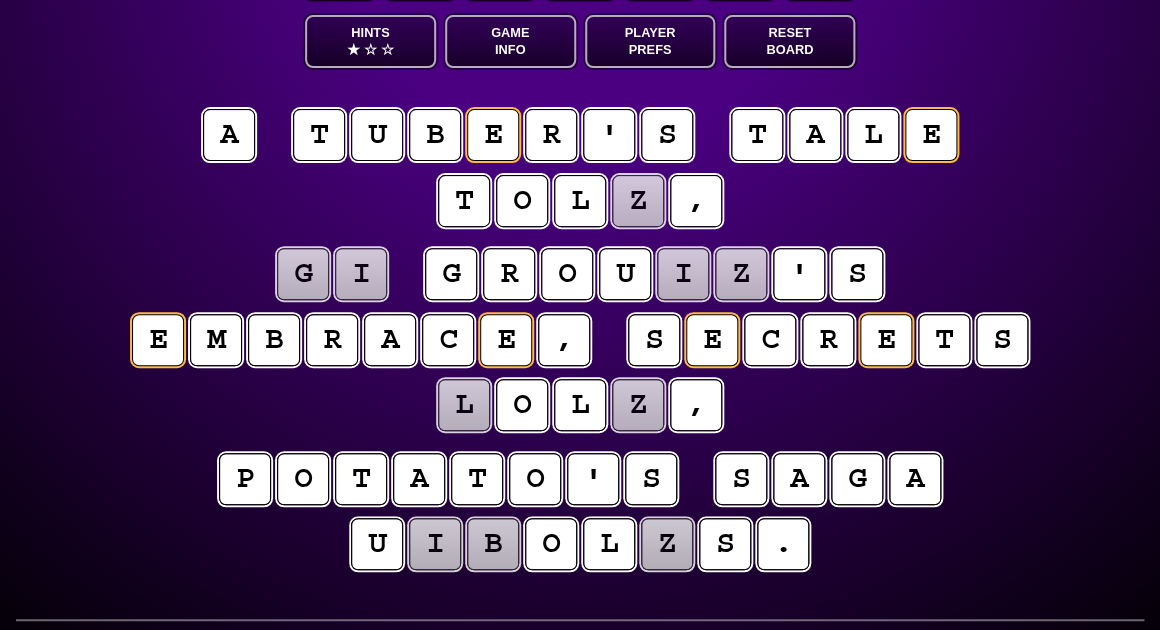click on "z" at bounding box center (638, 201) 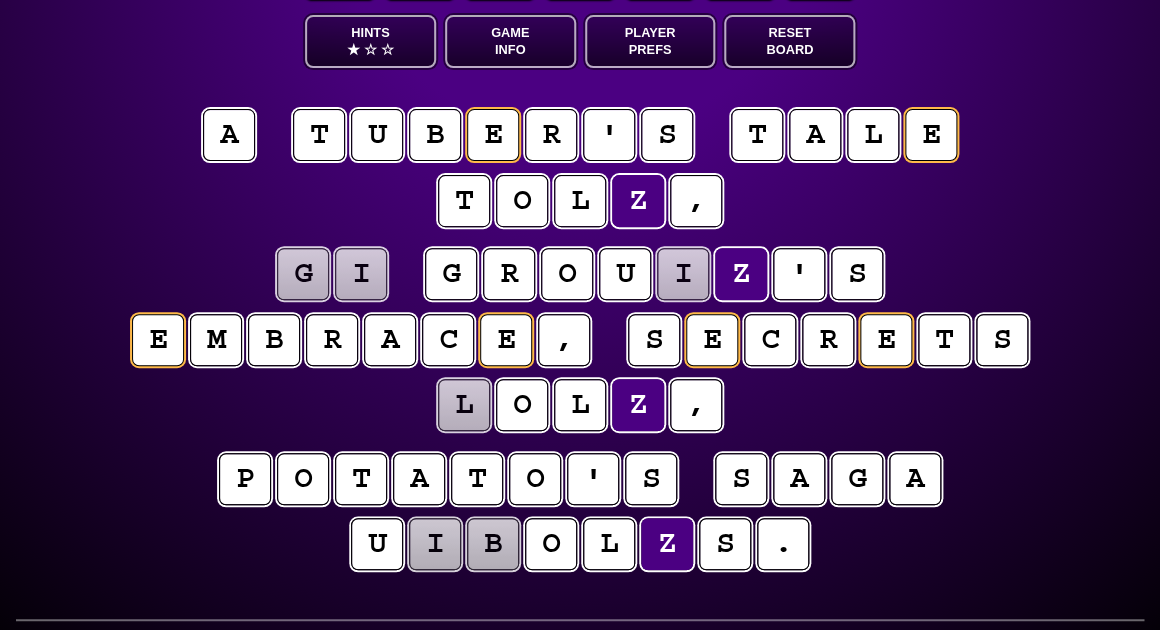 scroll, scrollTop: 109, scrollLeft: 0, axis: vertical 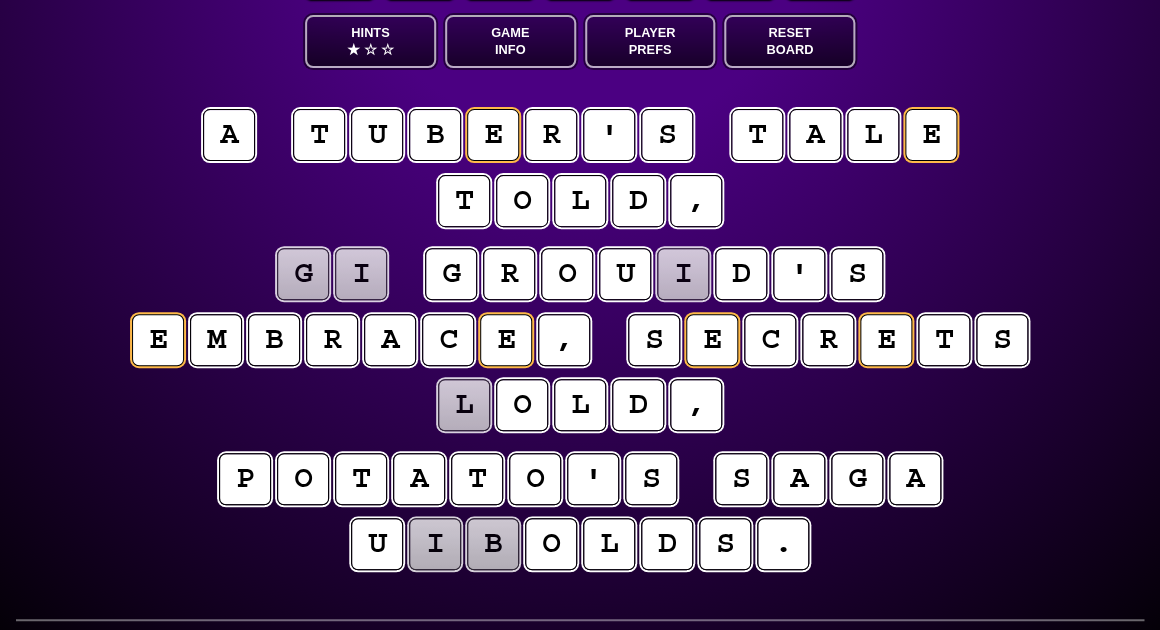 click on "i" at bounding box center (683, 274) 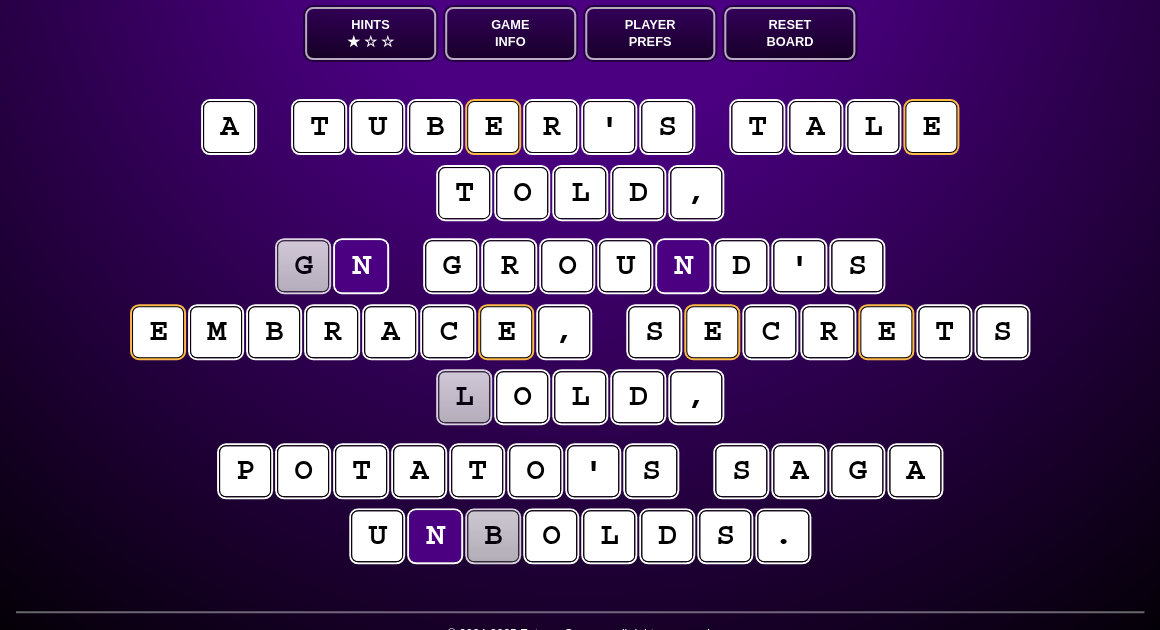 scroll, scrollTop: 117, scrollLeft: 0, axis: vertical 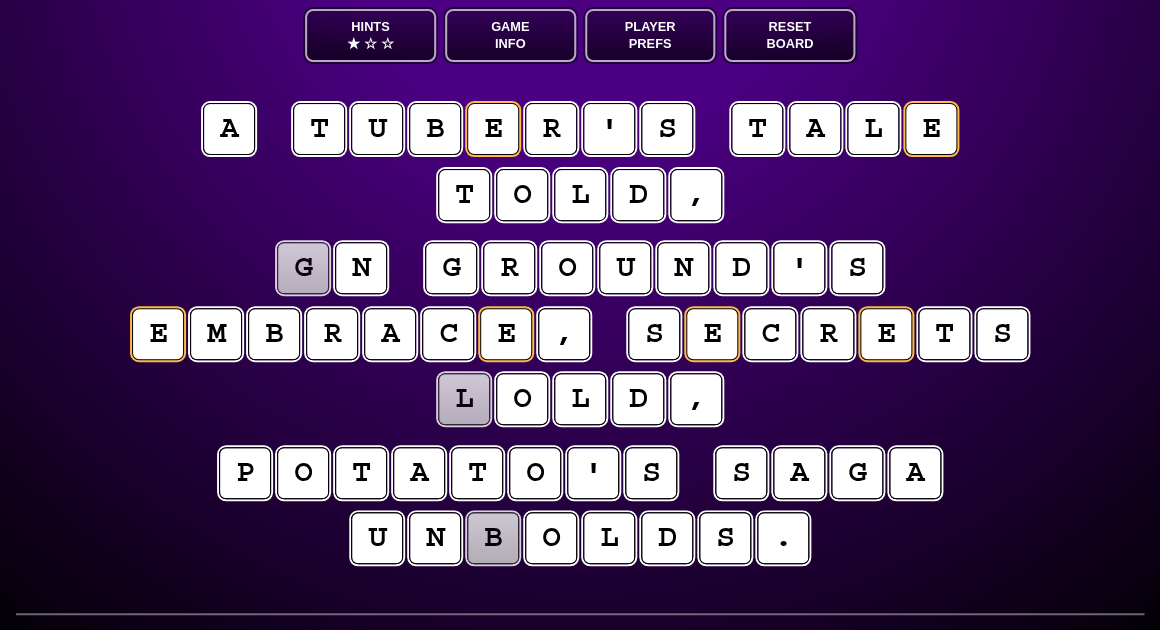click on "g" at bounding box center (303, 268) 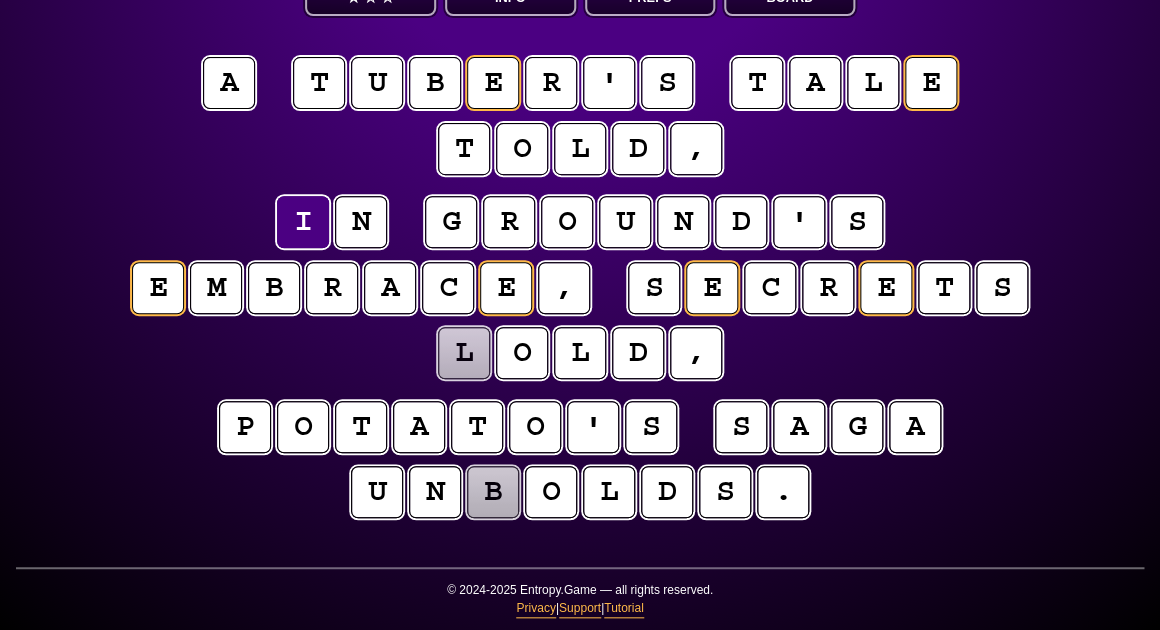 scroll, scrollTop: 162, scrollLeft: 0, axis: vertical 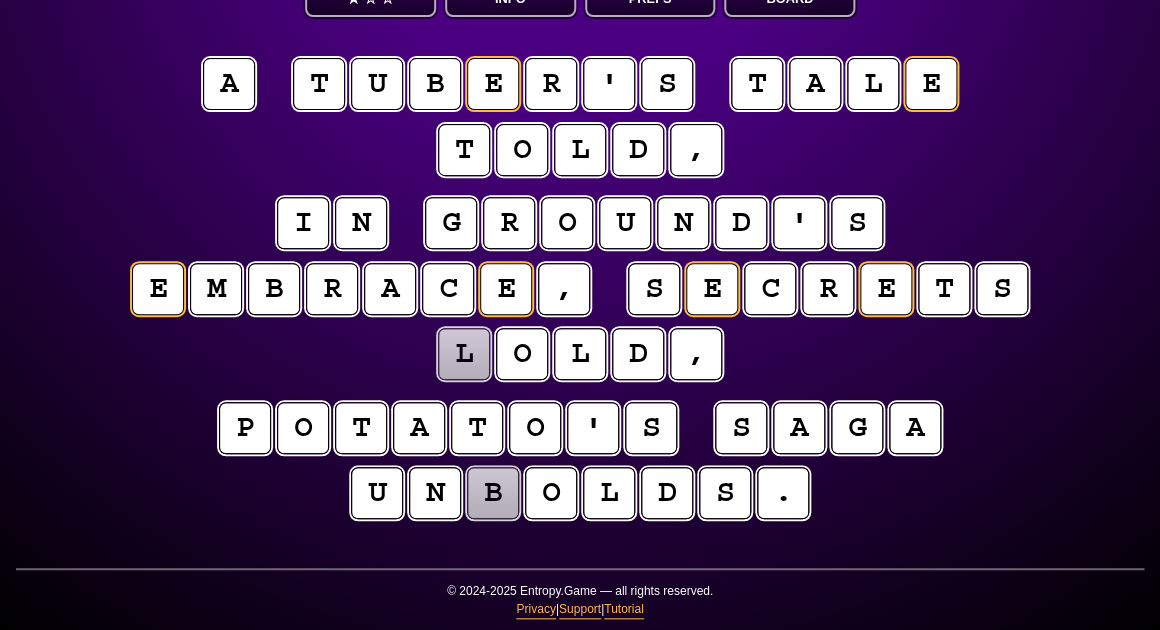 click on "l" at bounding box center [463, 354] 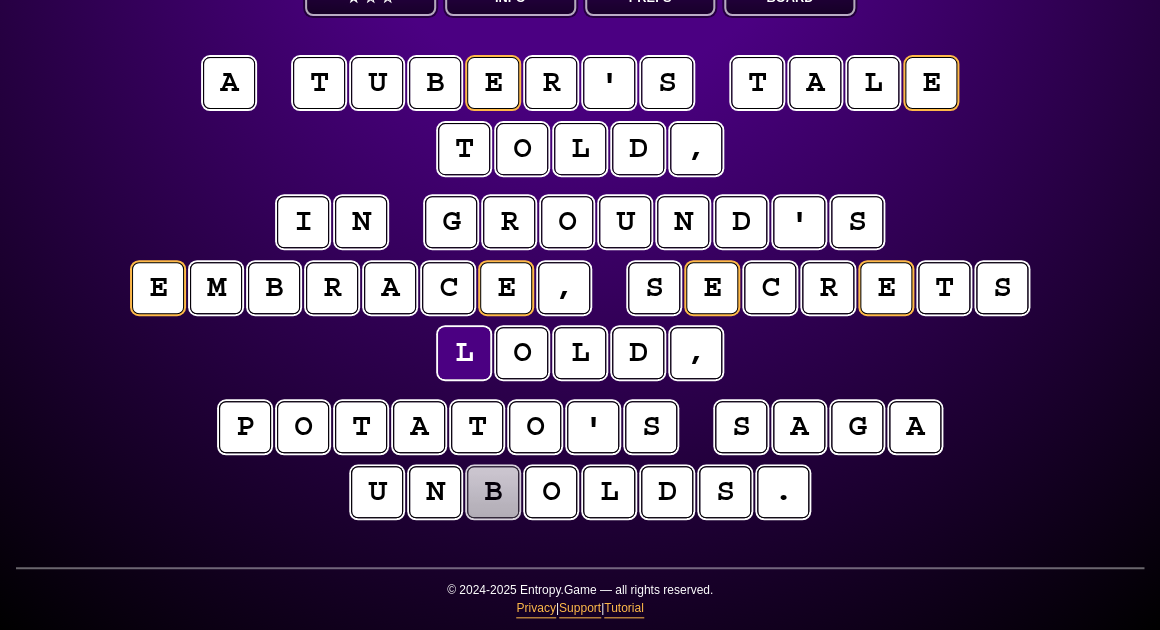 scroll, scrollTop: 161, scrollLeft: 0, axis: vertical 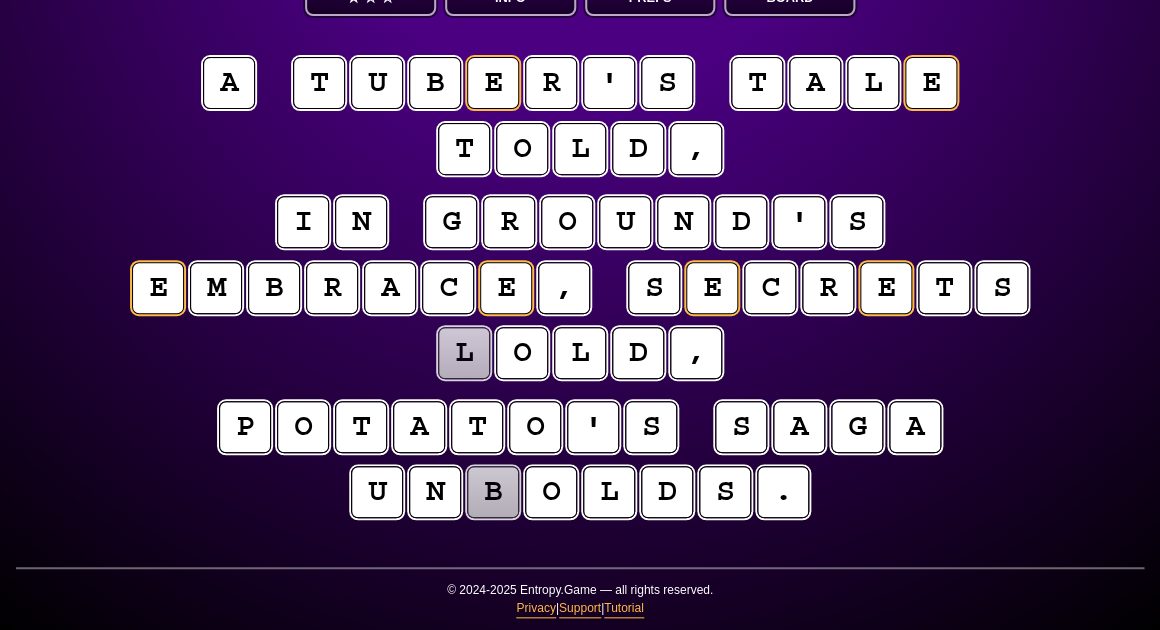 click on "b" at bounding box center (493, 492) 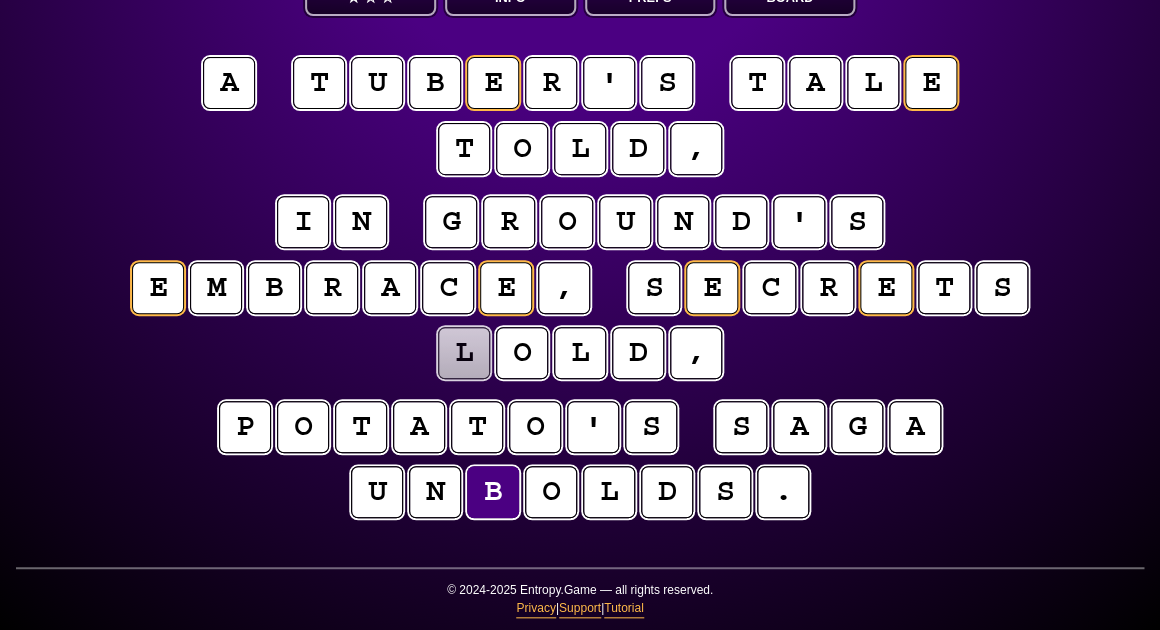 scroll, scrollTop: 161, scrollLeft: 0, axis: vertical 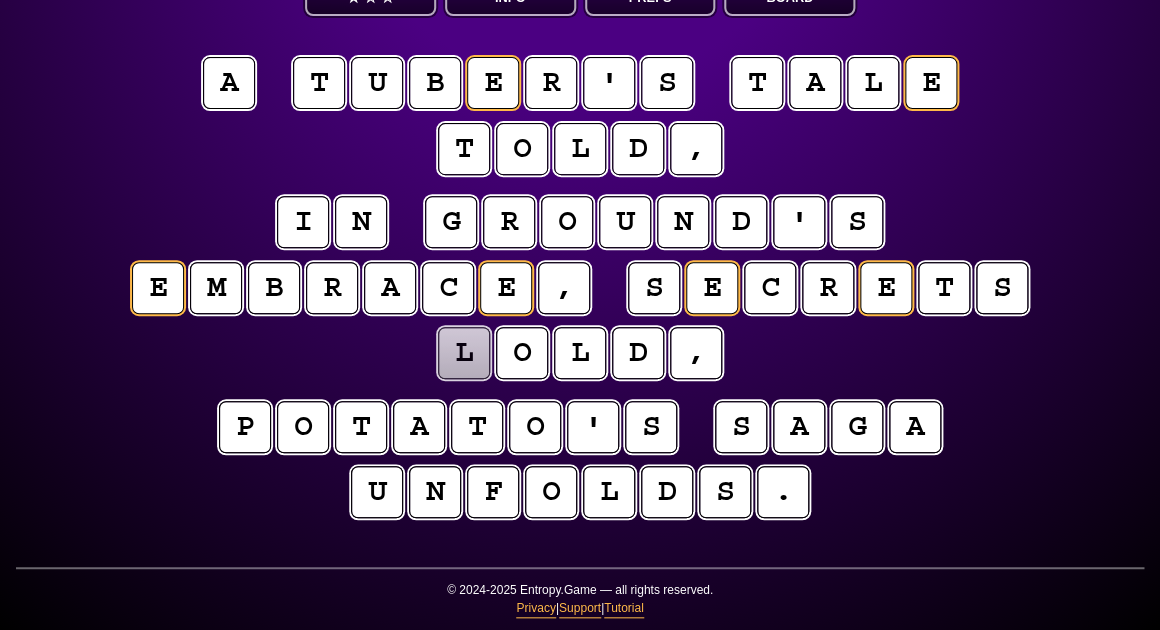 click on "i n g r o u n d ' s e m b r a c e , s e c r e t s l o l d ," at bounding box center [580, 289] 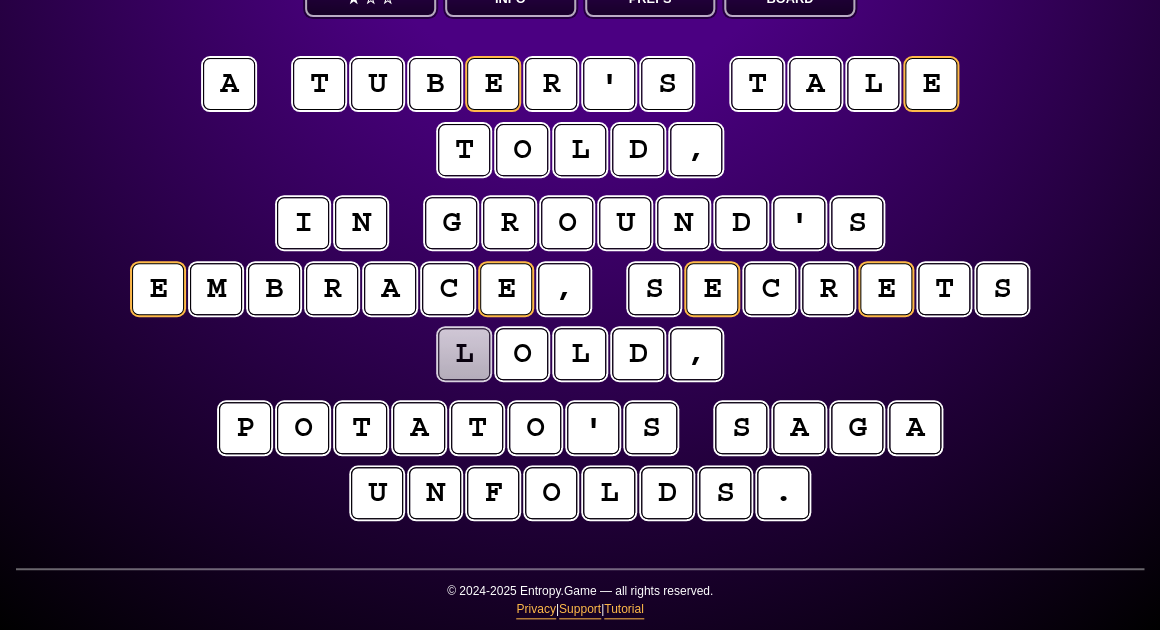 click on "l" at bounding box center [464, 354] 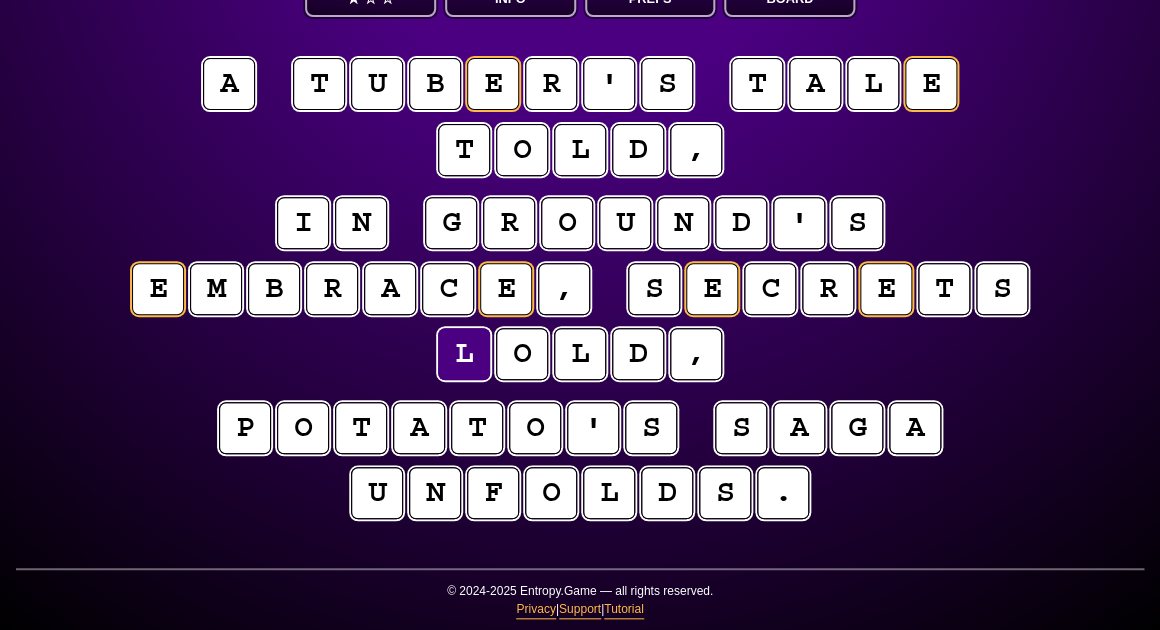 scroll, scrollTop: 160, scrollLeft: 0, axis: vertical 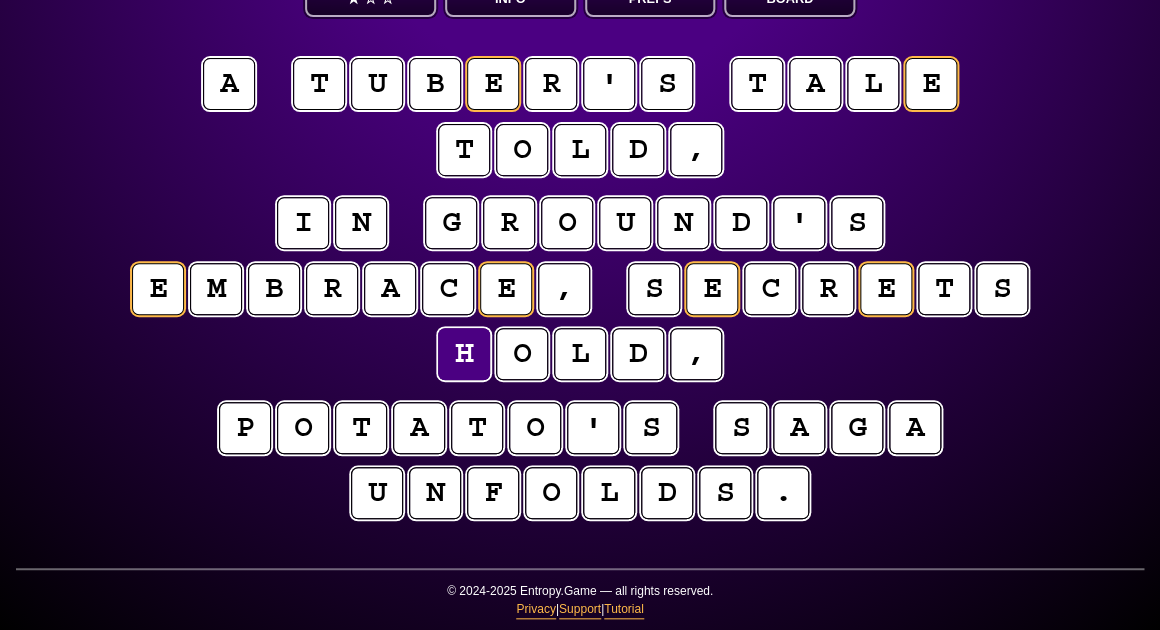type on "**********" 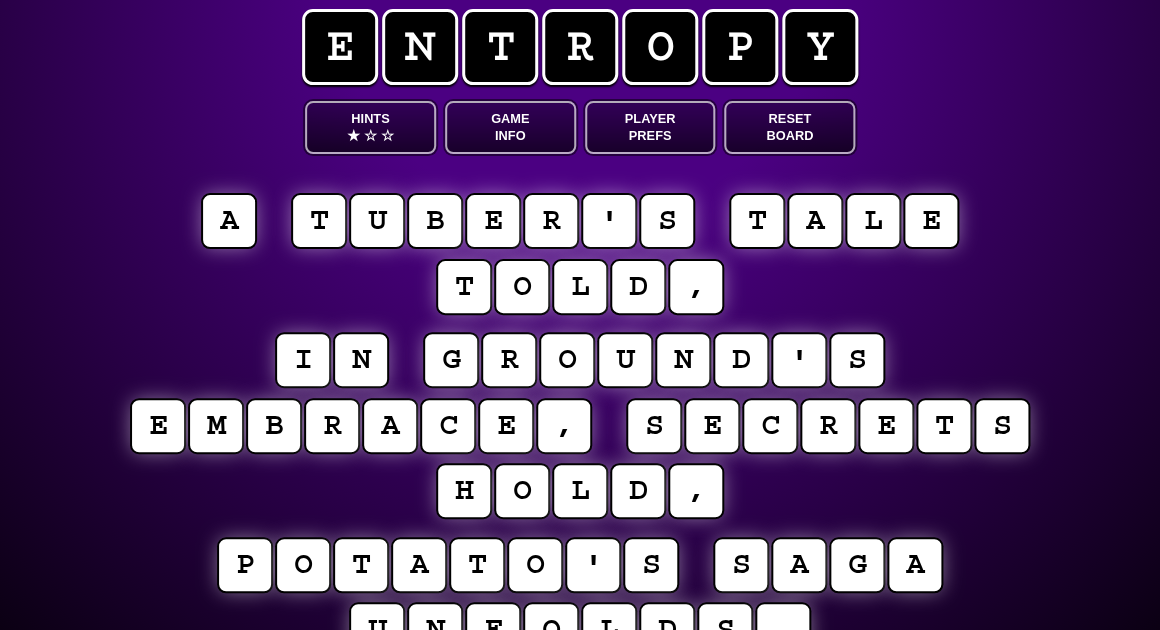 scroll, scrollTop: 22, scrollLeft: 0, axis: vertical 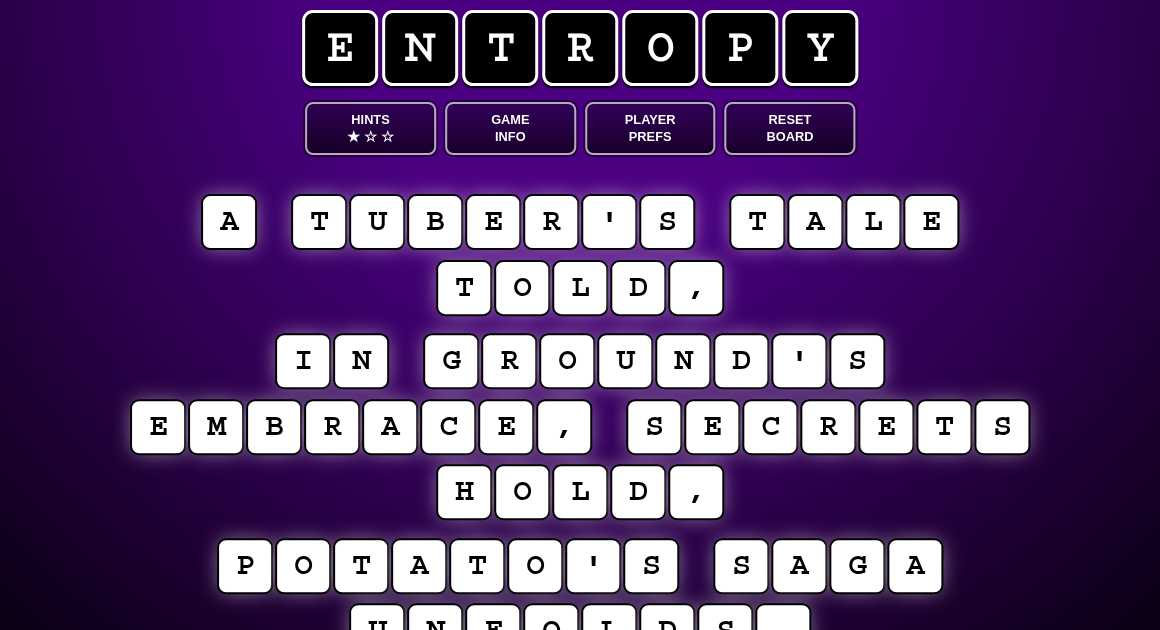 click on "Game Info" at bounding box center [510, 128] 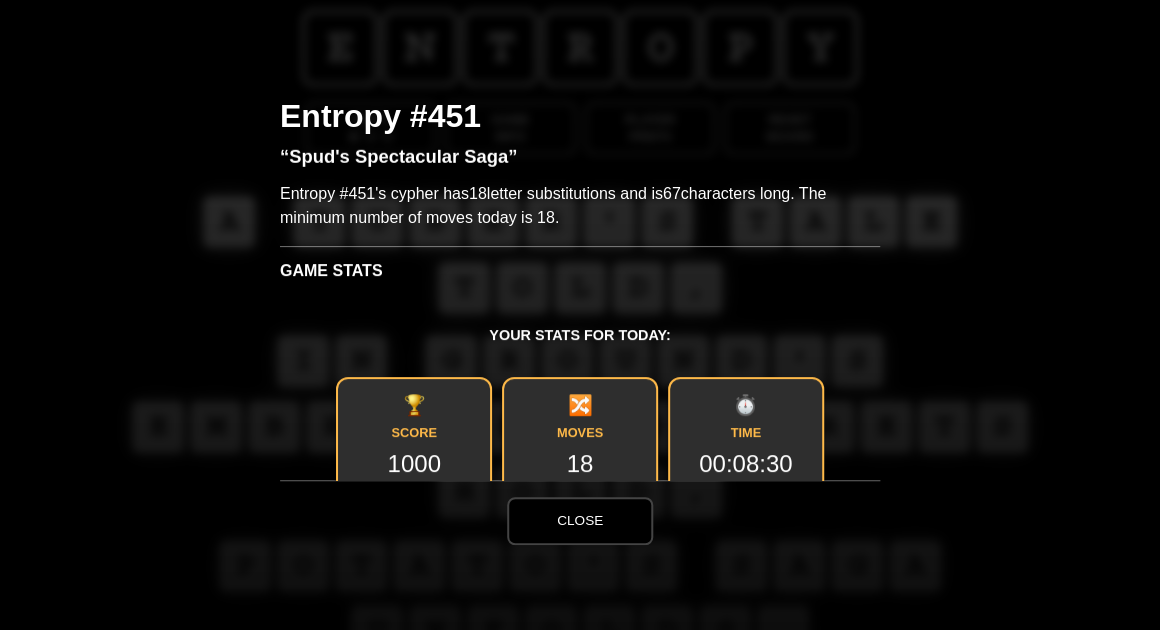 scroll, scrollTop: 0, scrollLeft: 0, axis: both 